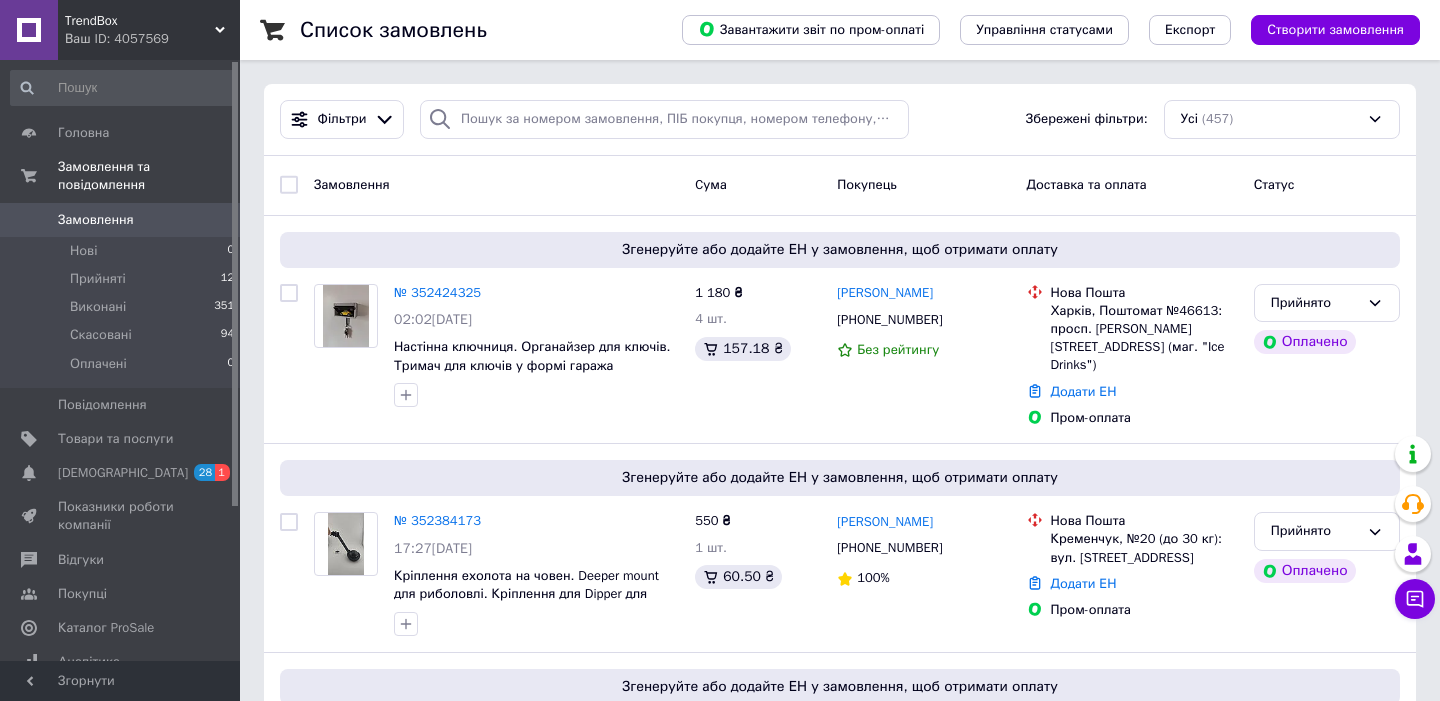 scroll, scrollTop: 0, scrollLeft: 0, axis: both 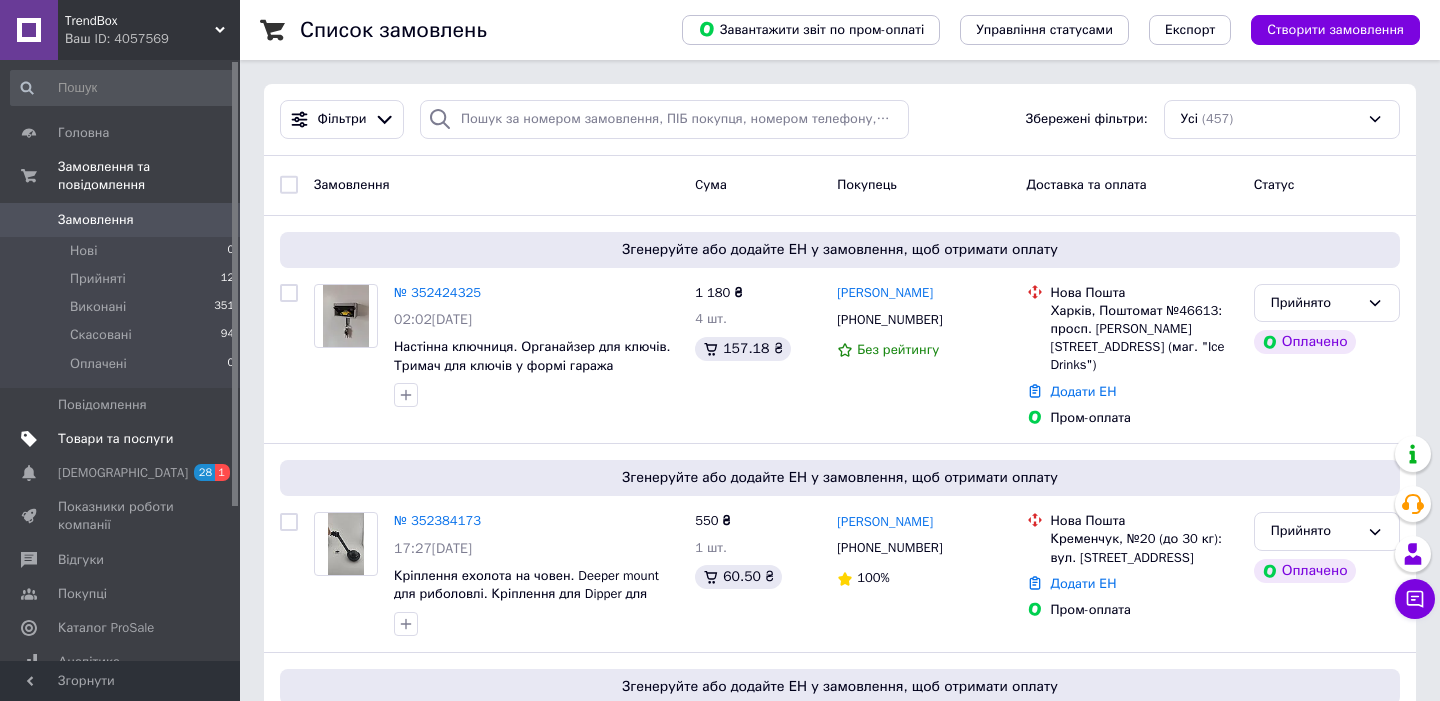 click on "Товари та послуги" at bounding box center [115, 439] 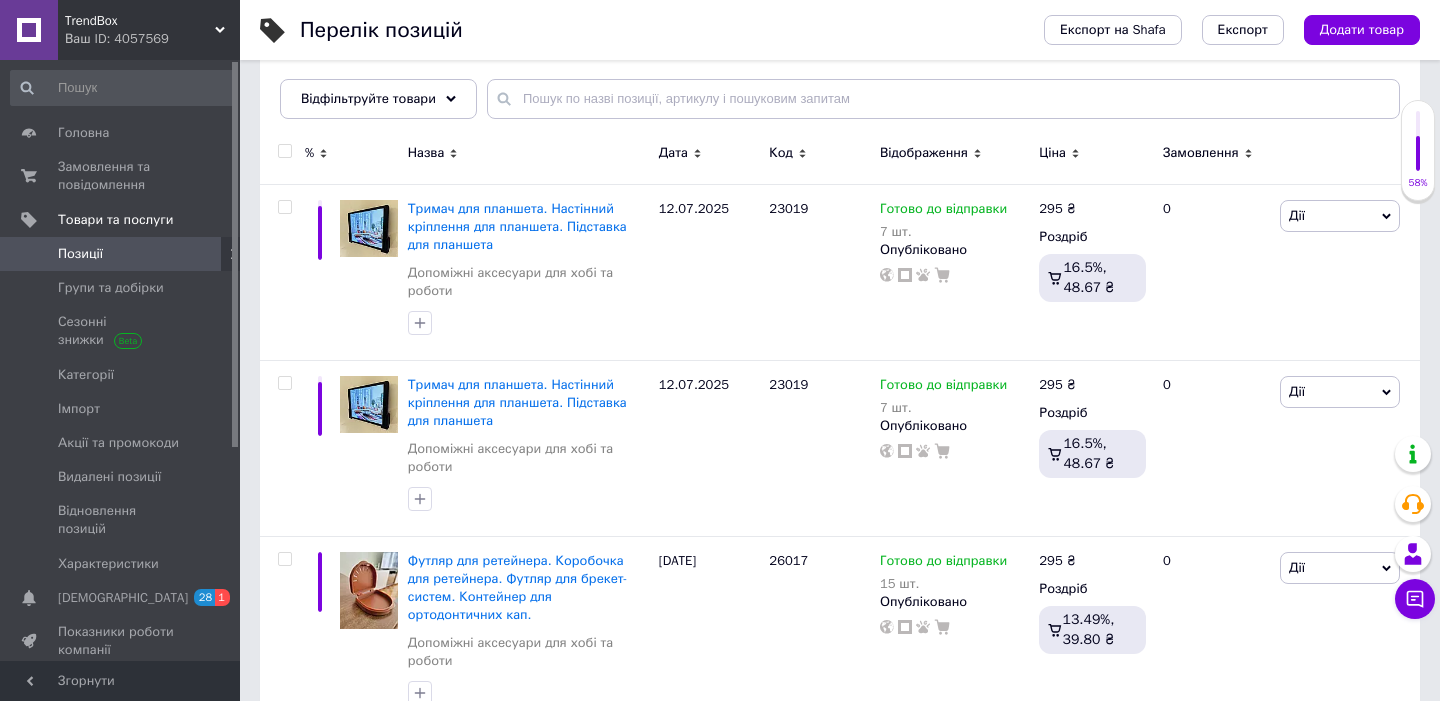 scroll, scrollTop: 248, scrollLeft: 0, axis: vertical 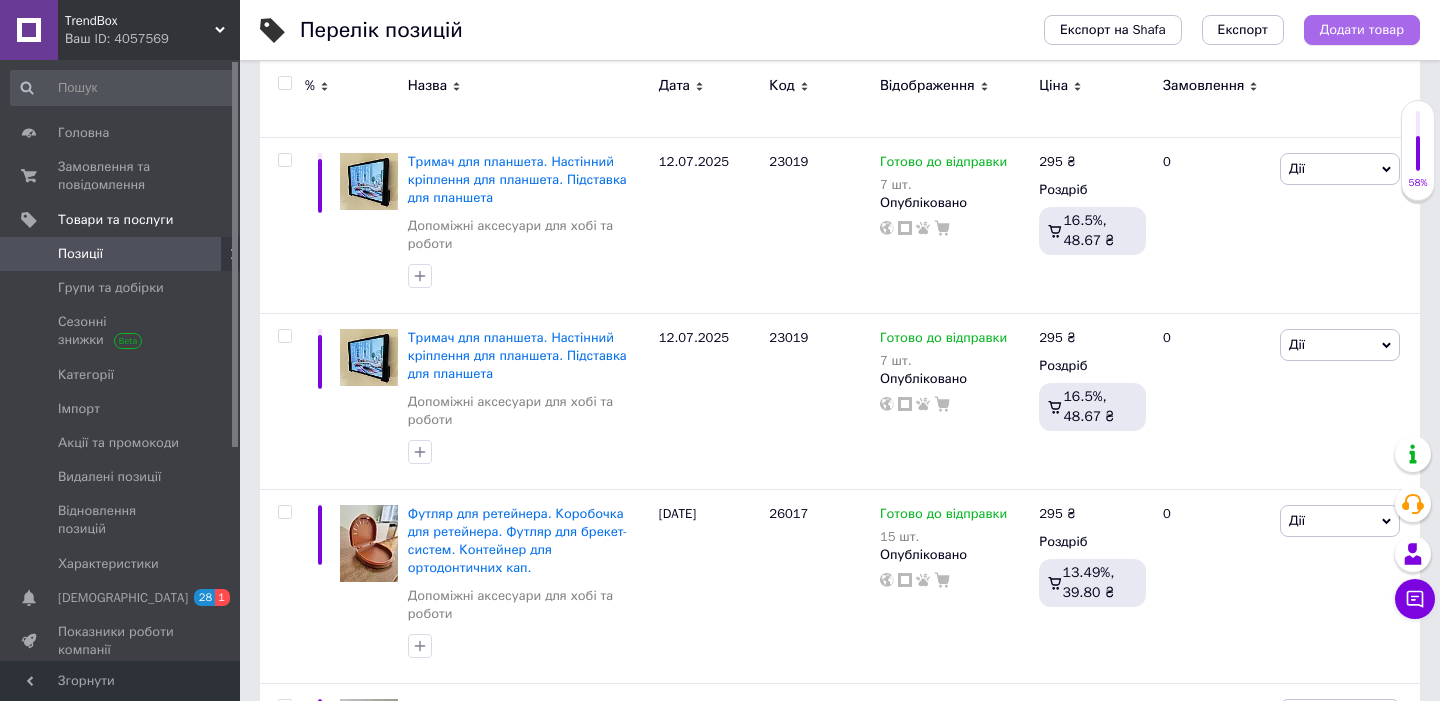 click on "Додати товар" at bounding box center (1362, 30) 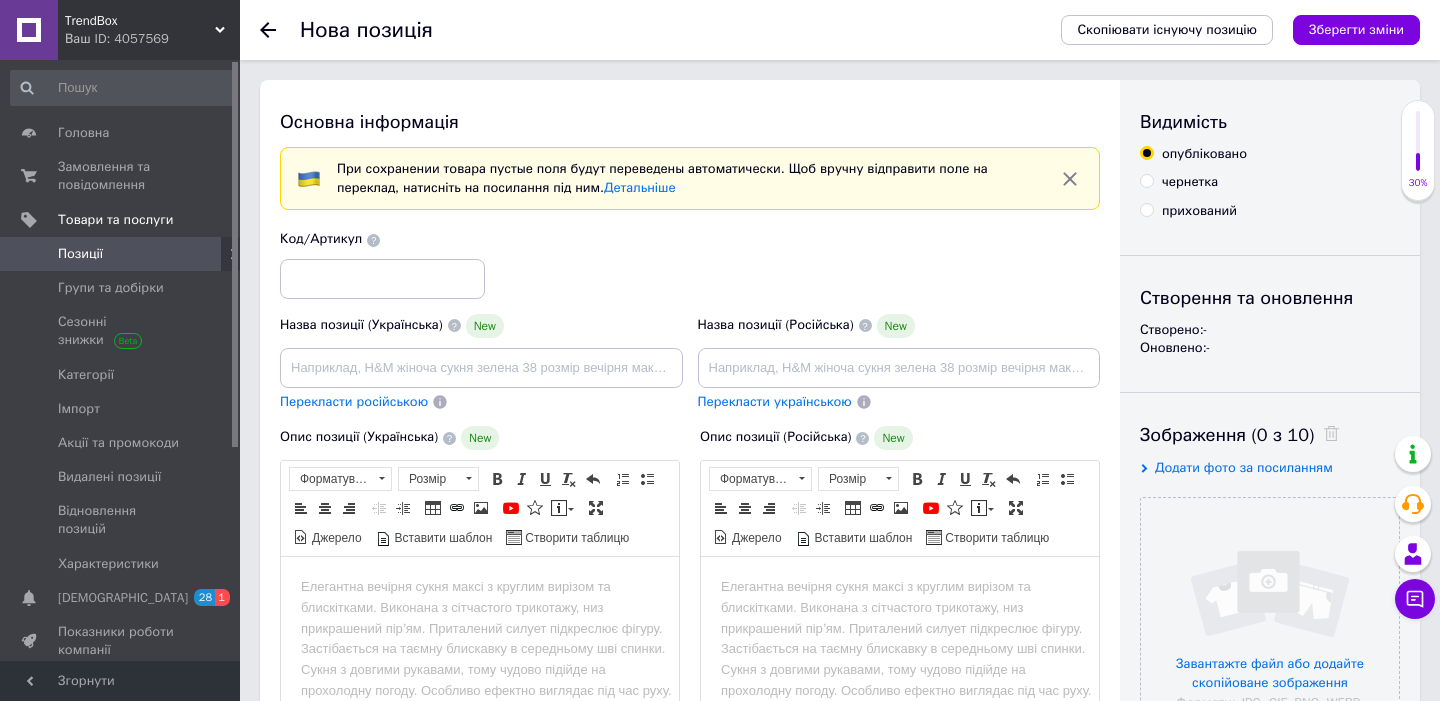 scroll, scrollTop: 0, scrollLeft: 0, axis: both 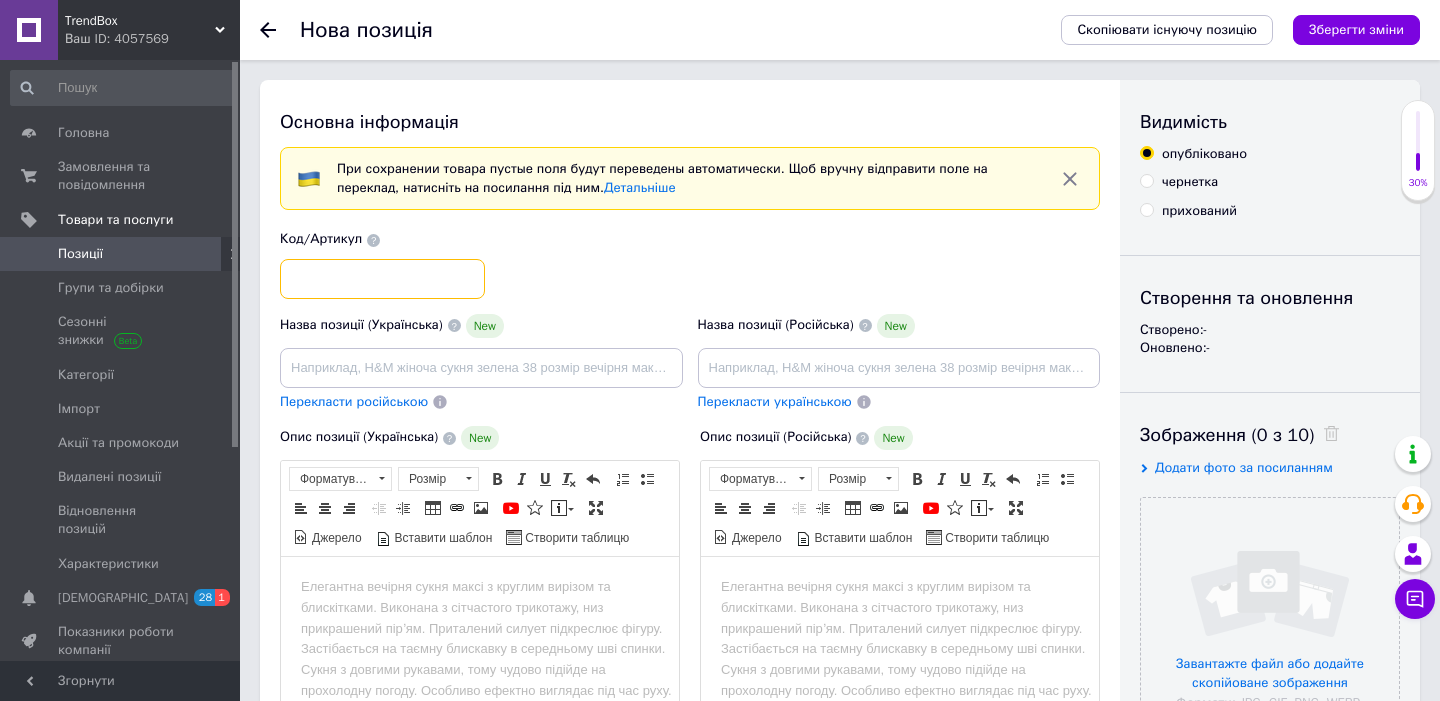 click at bounding box center (382, 279) 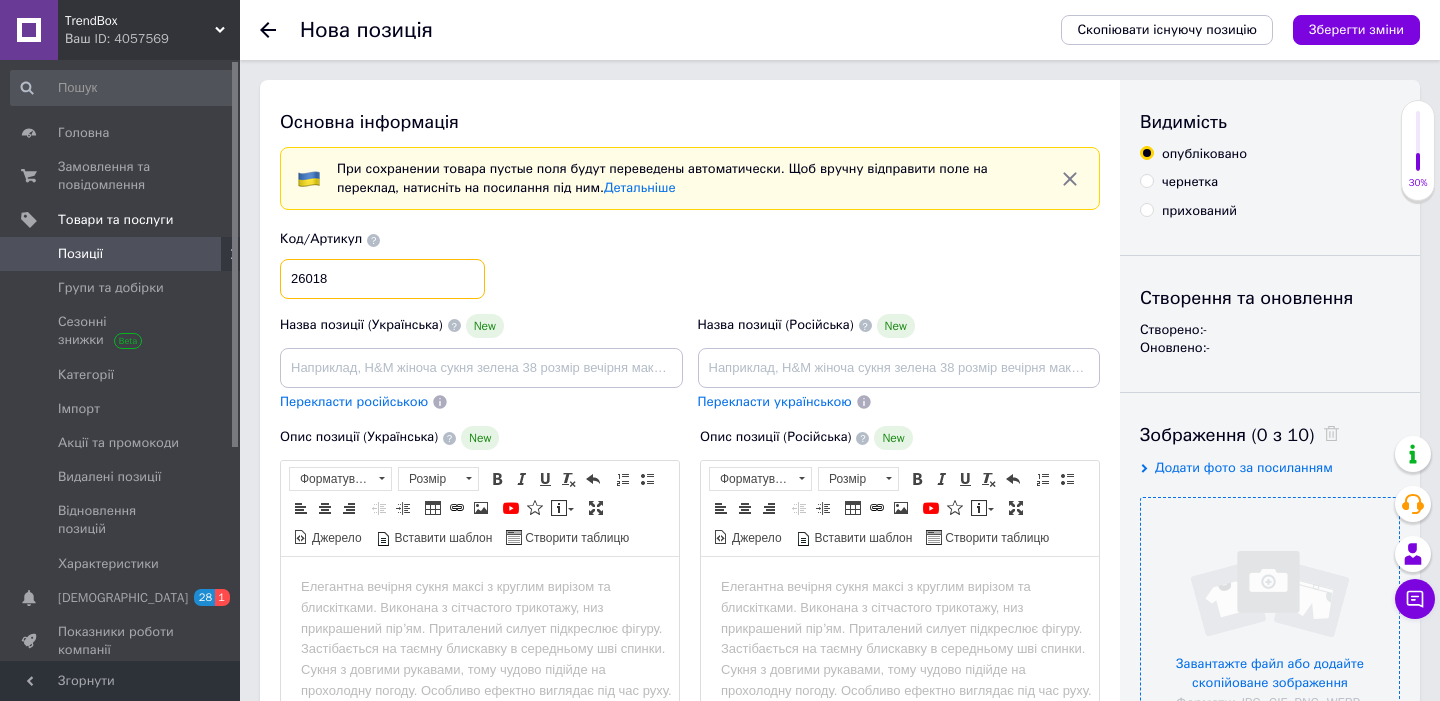 type on "26018" 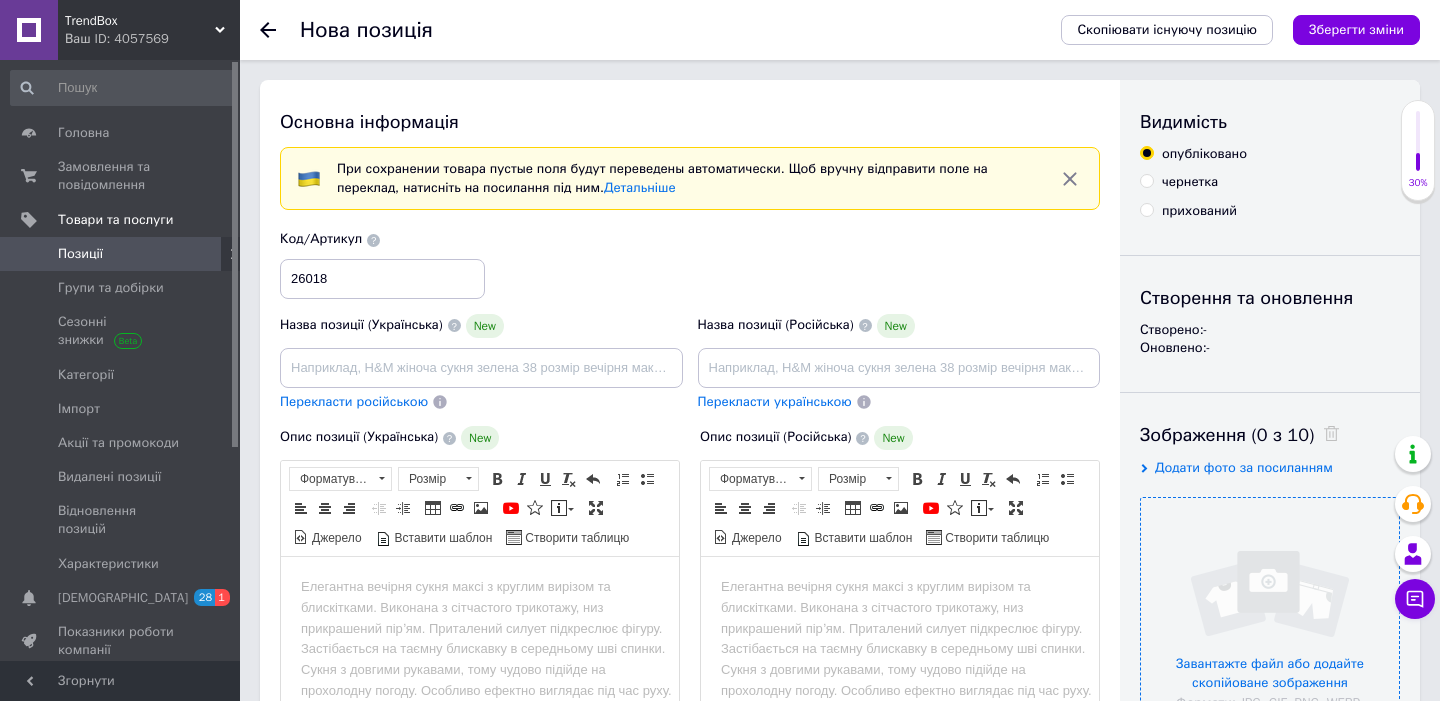 click at bounding box center [1270, 627] 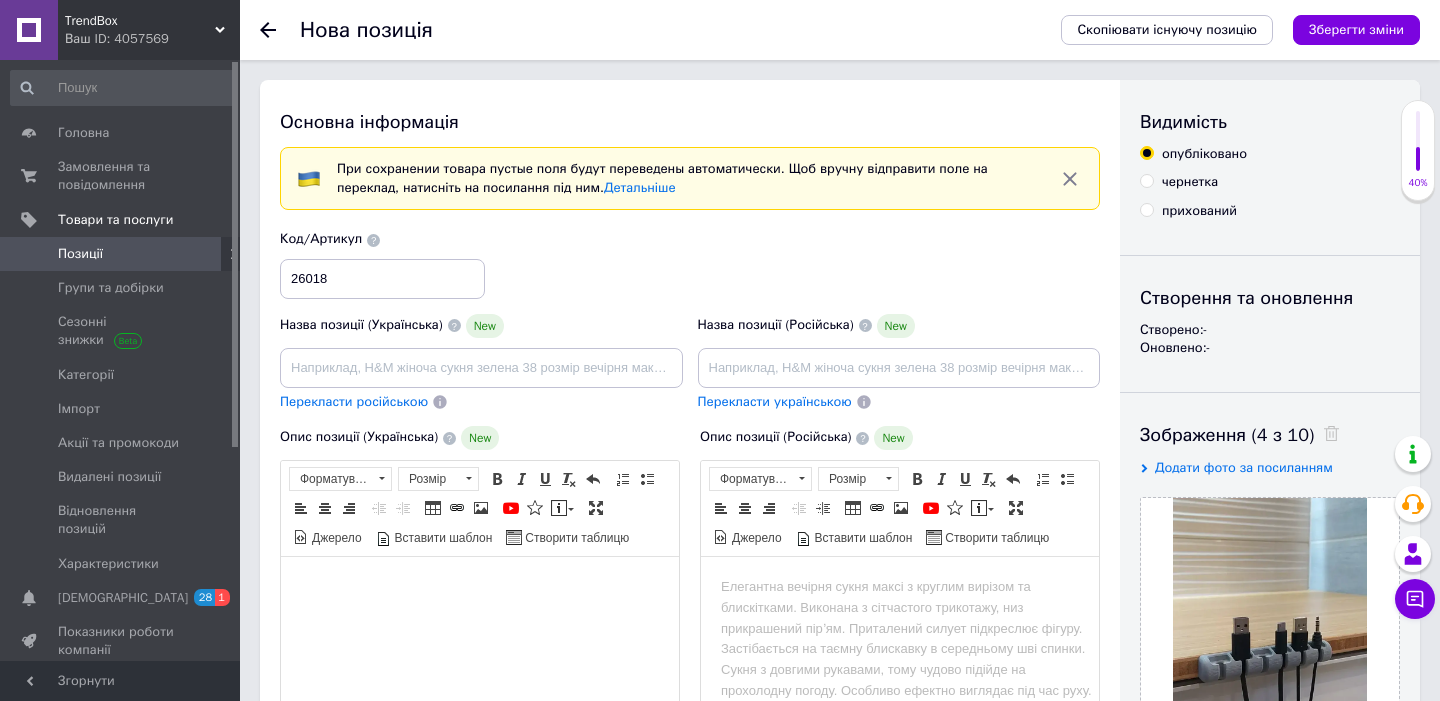 click at bounding box center [480, 587] 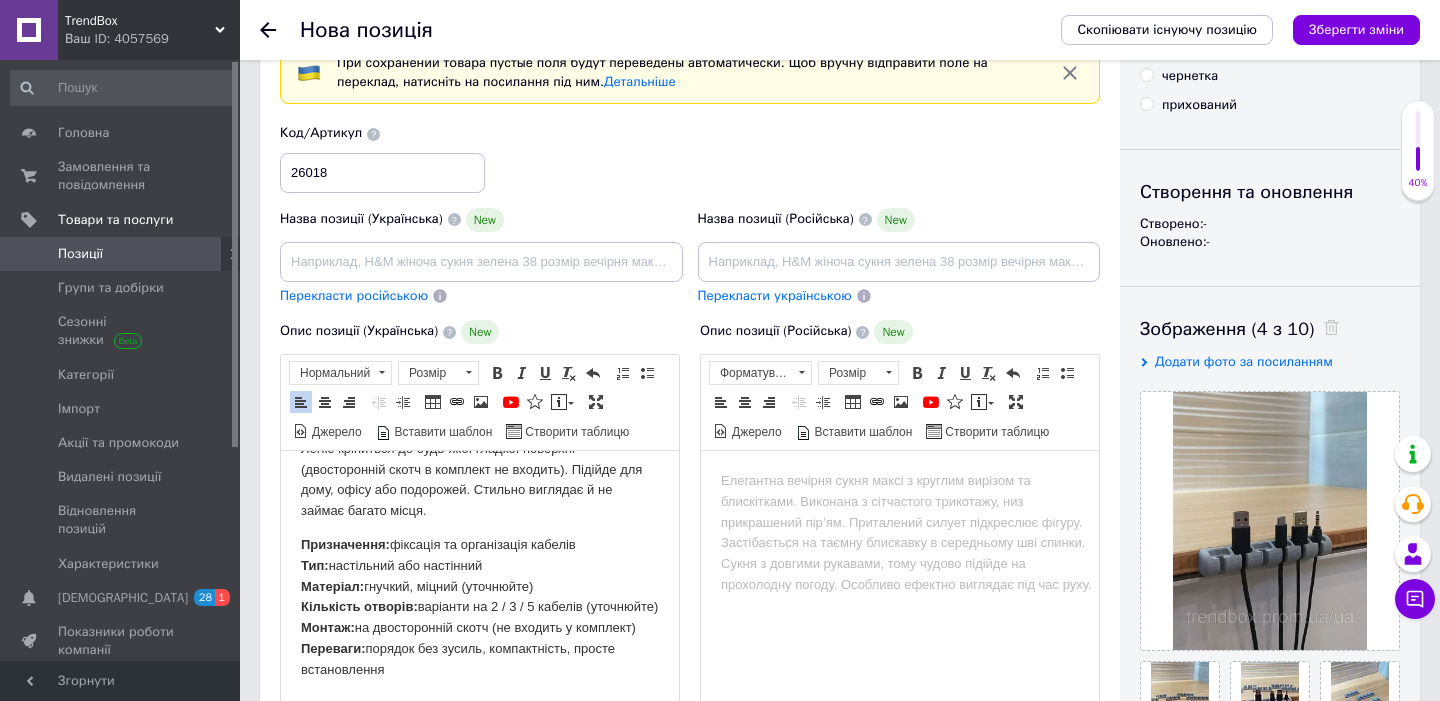 scroll, scrollTop: 177, scrollLeft: 0, axis: vertical 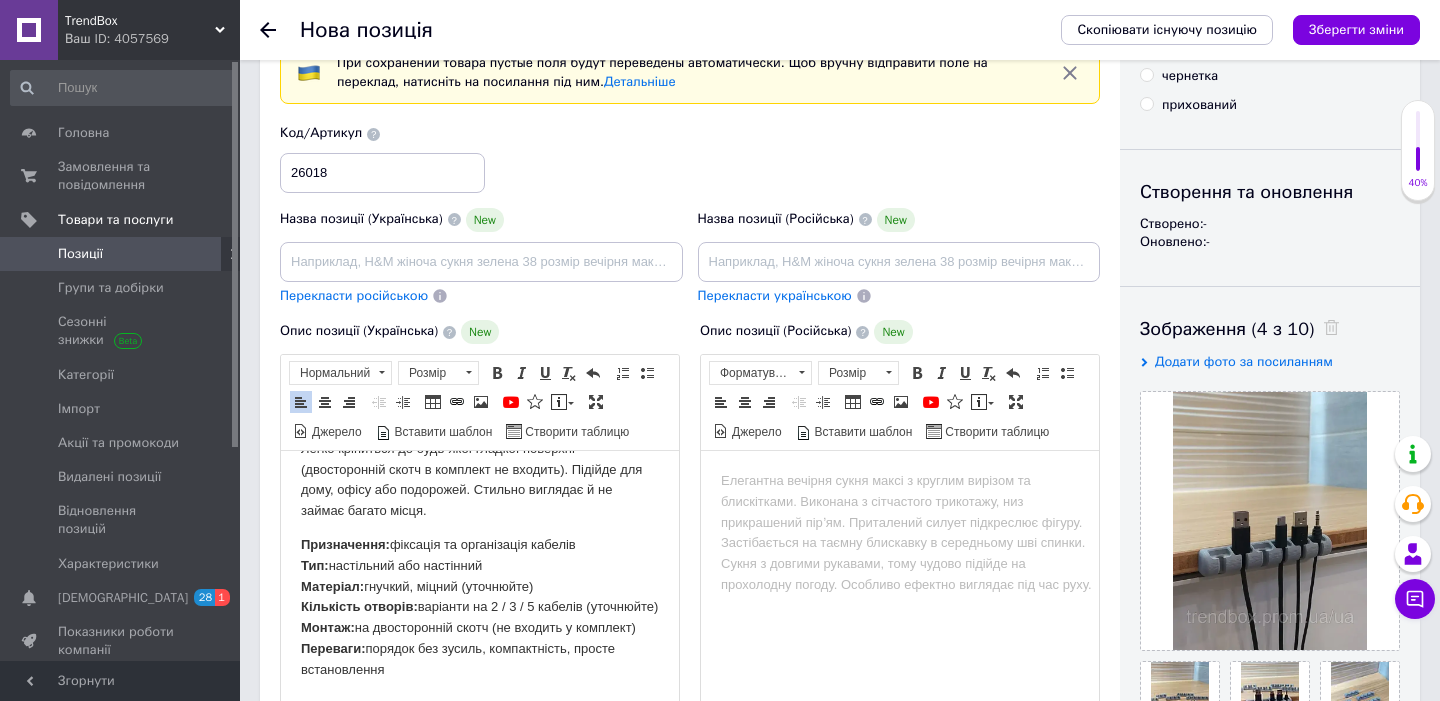 drag, startPoint x: 510, startPoint y: 565, endPoint x: 403, endPoint y: 563, distance: 107.01869 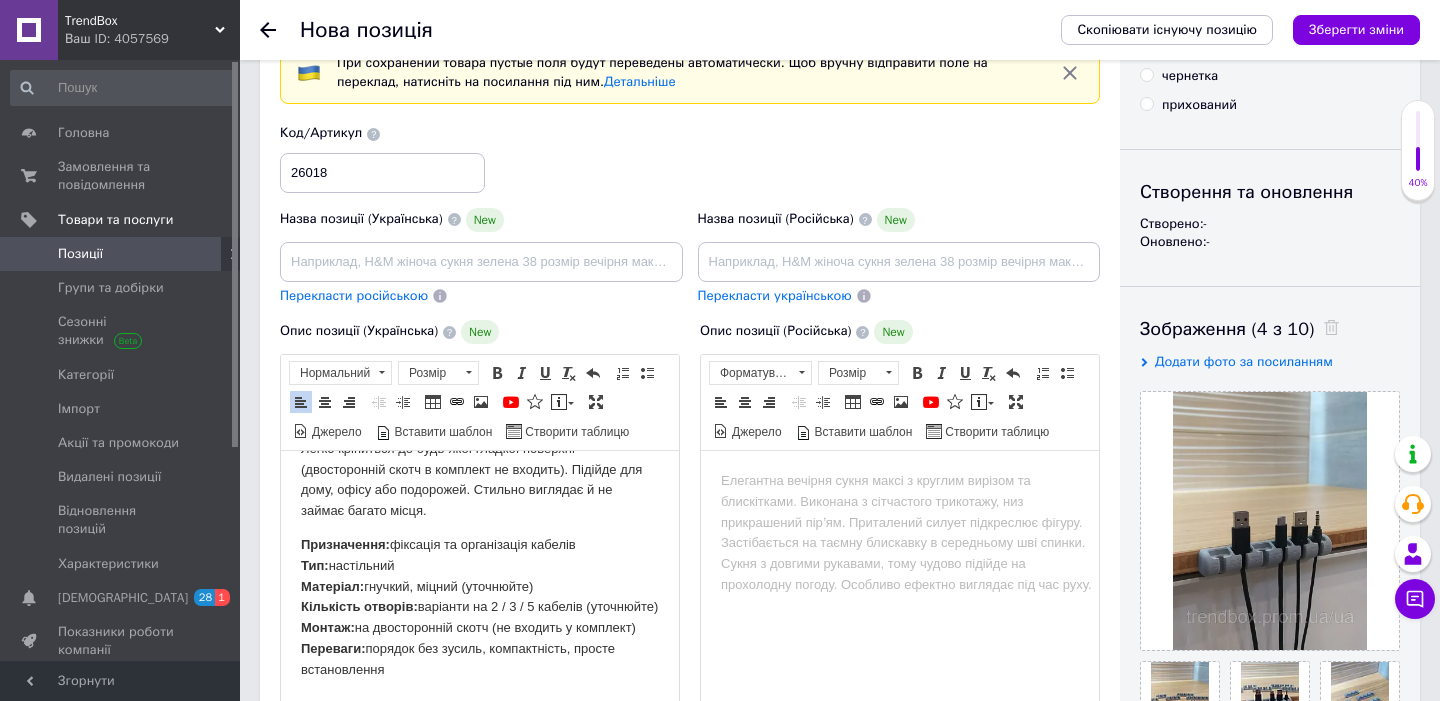 scroll, scrollTop: 190, scrollLeft: 0, axis: vertical 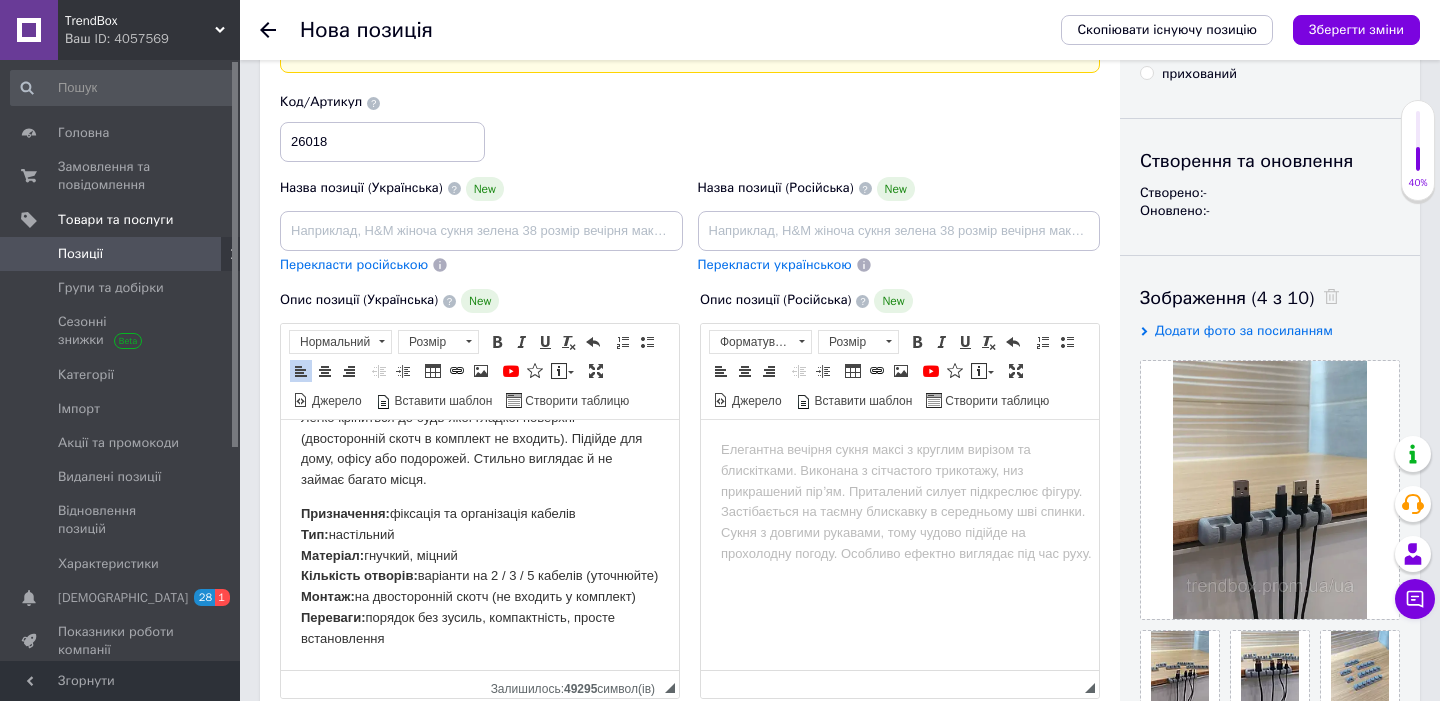 drag, startPoint x: 428, startPoint y: 575, endPoint x: 290, endPoint y: 577, distance: 138.0145 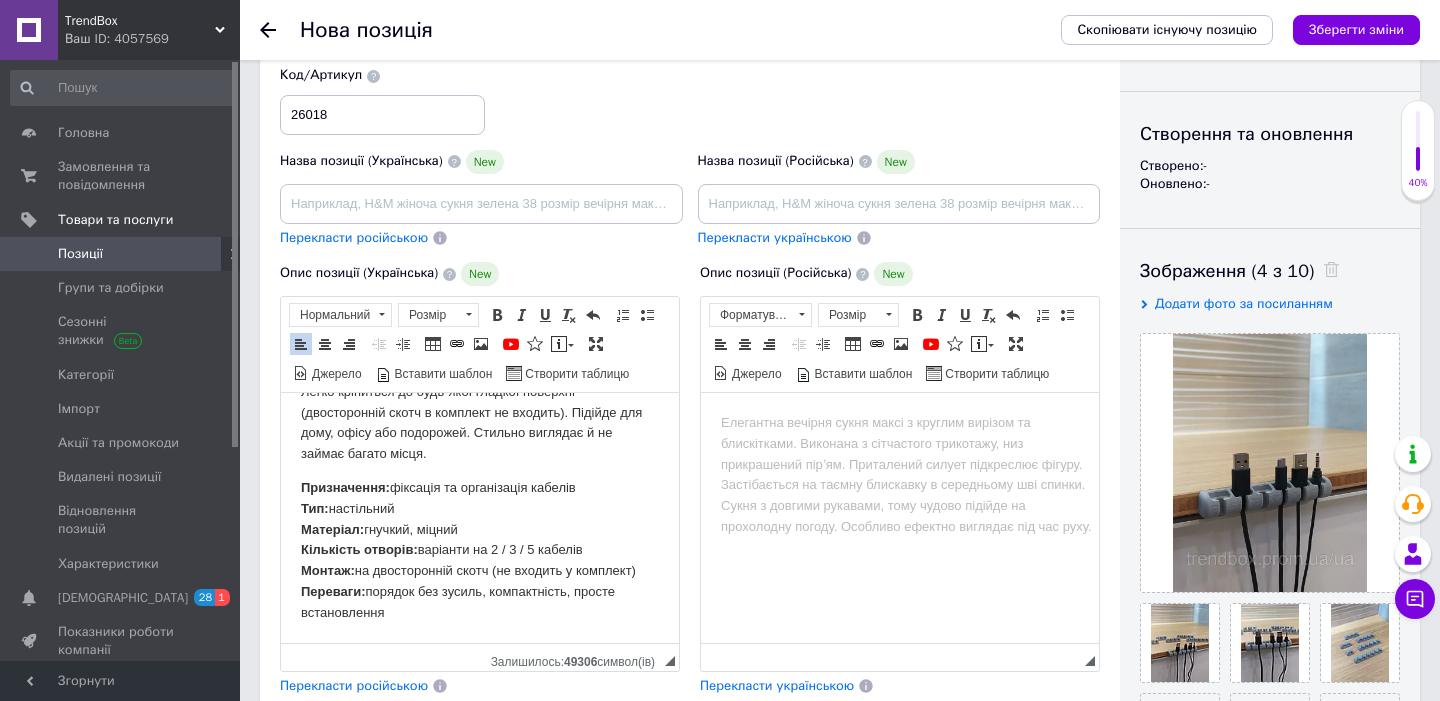 scroll, scrollTop: 169, scrollLeft: 0, axis: vertical 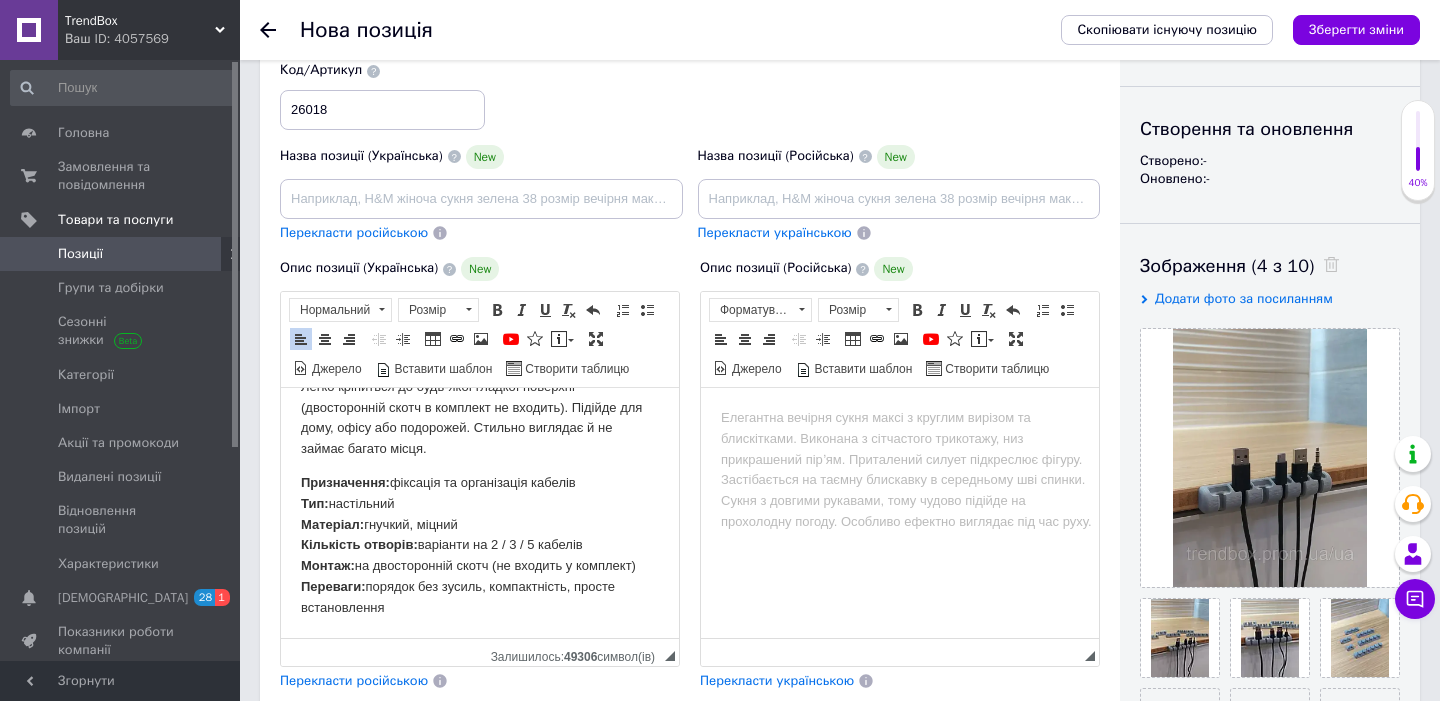 click on "Перекласти російською" at bounding box center (354, 680) 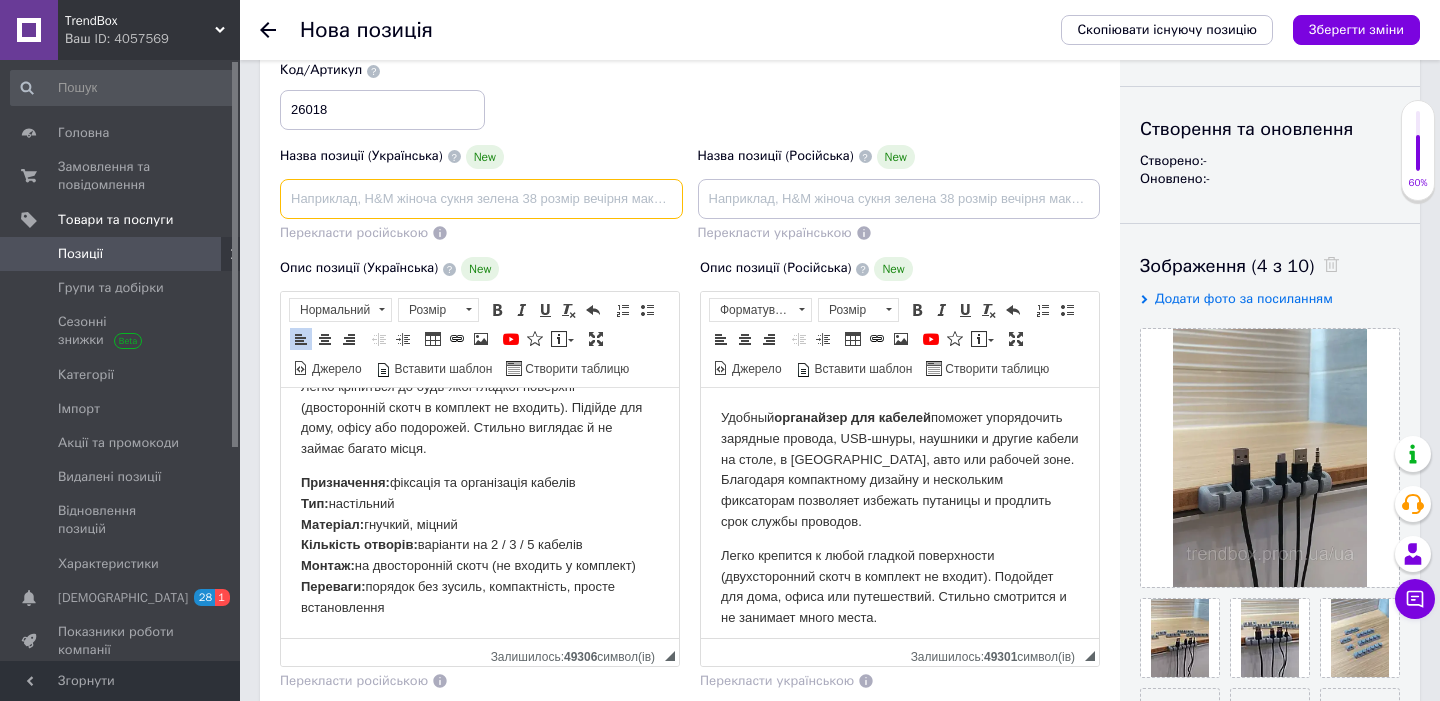 click at bounding box center [481, 199] 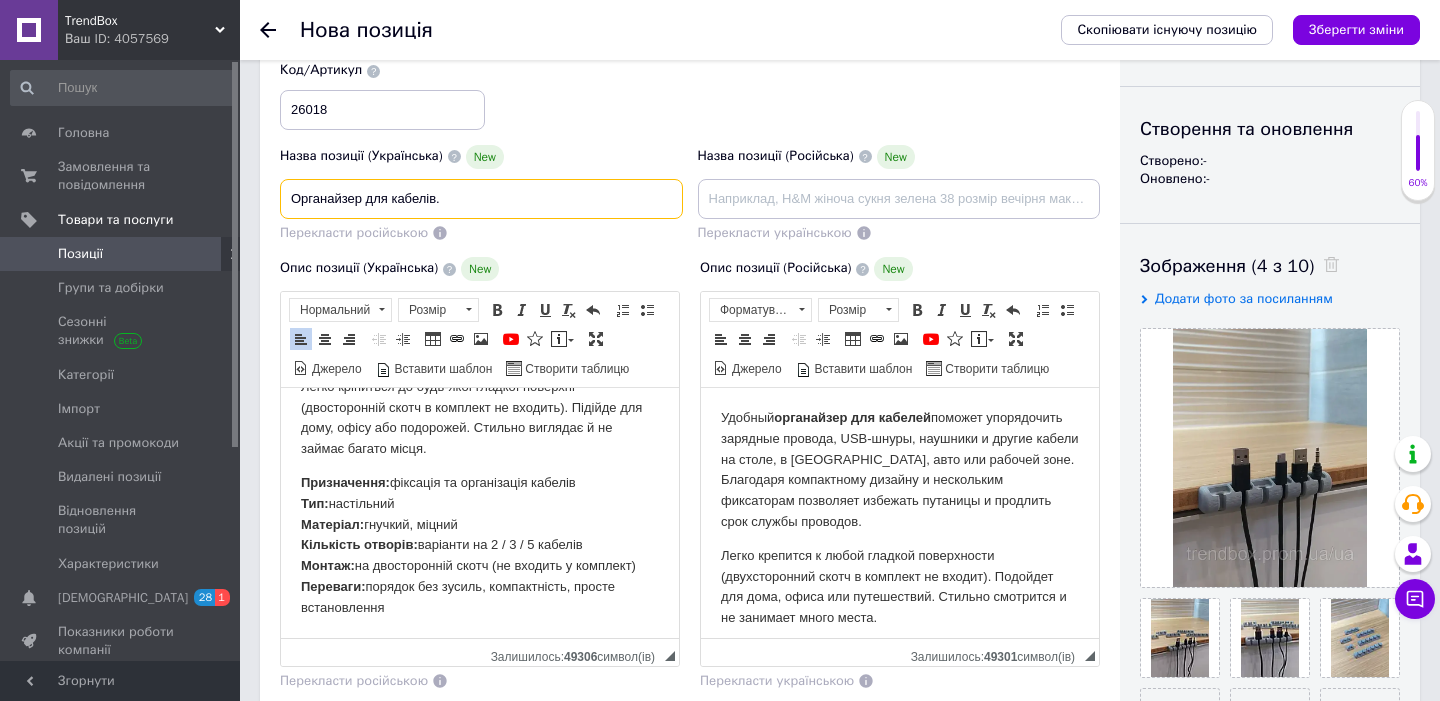 paste on "Тримач для кабелів" 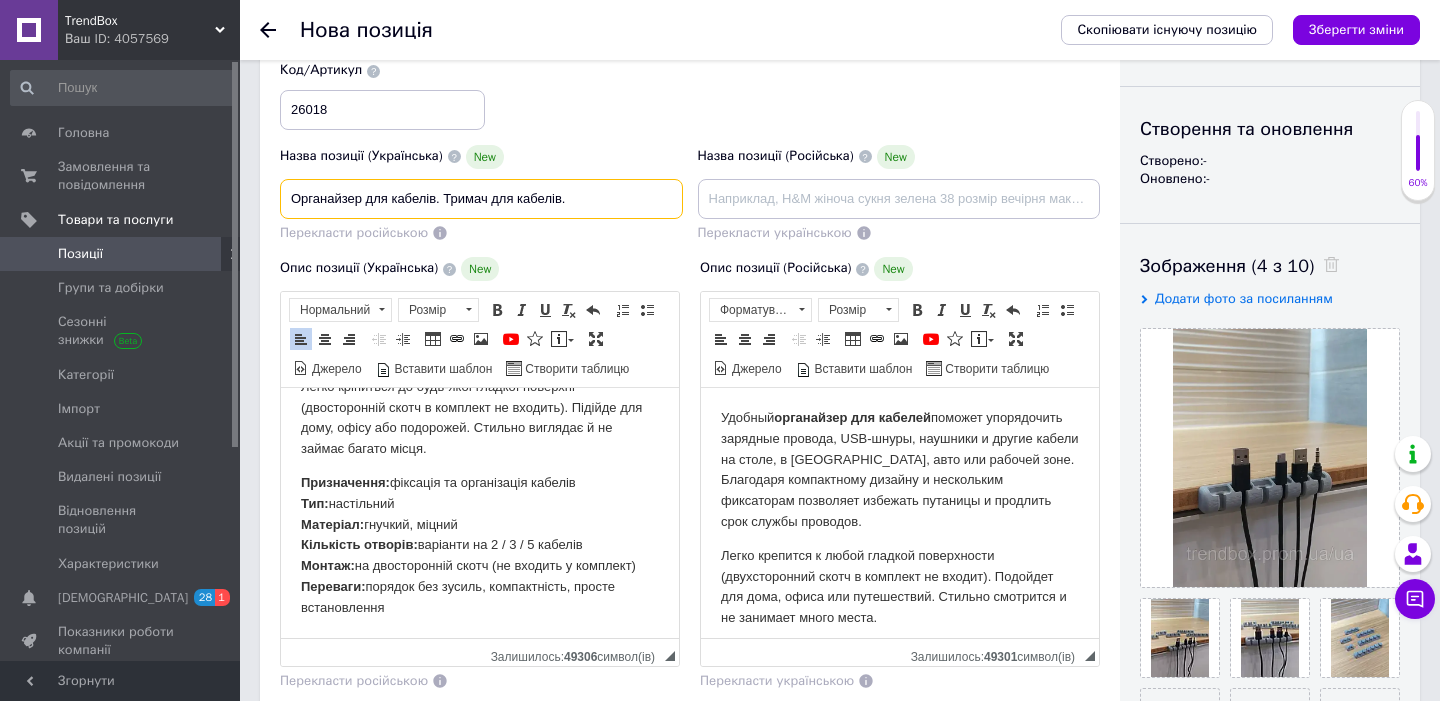 paste on "Органайзер для дротів настільний" 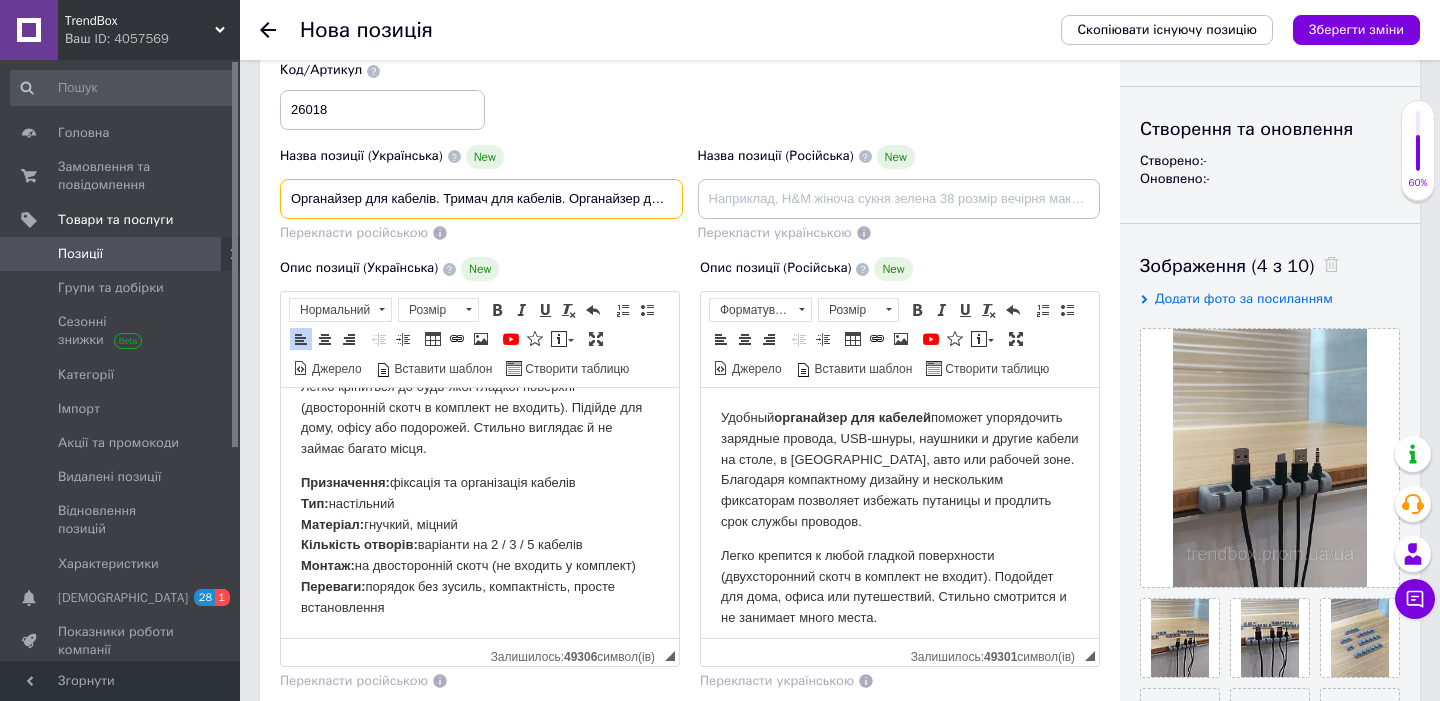 scroll, scrollTop: 0, scrollLeft: 106, axis: horizontal 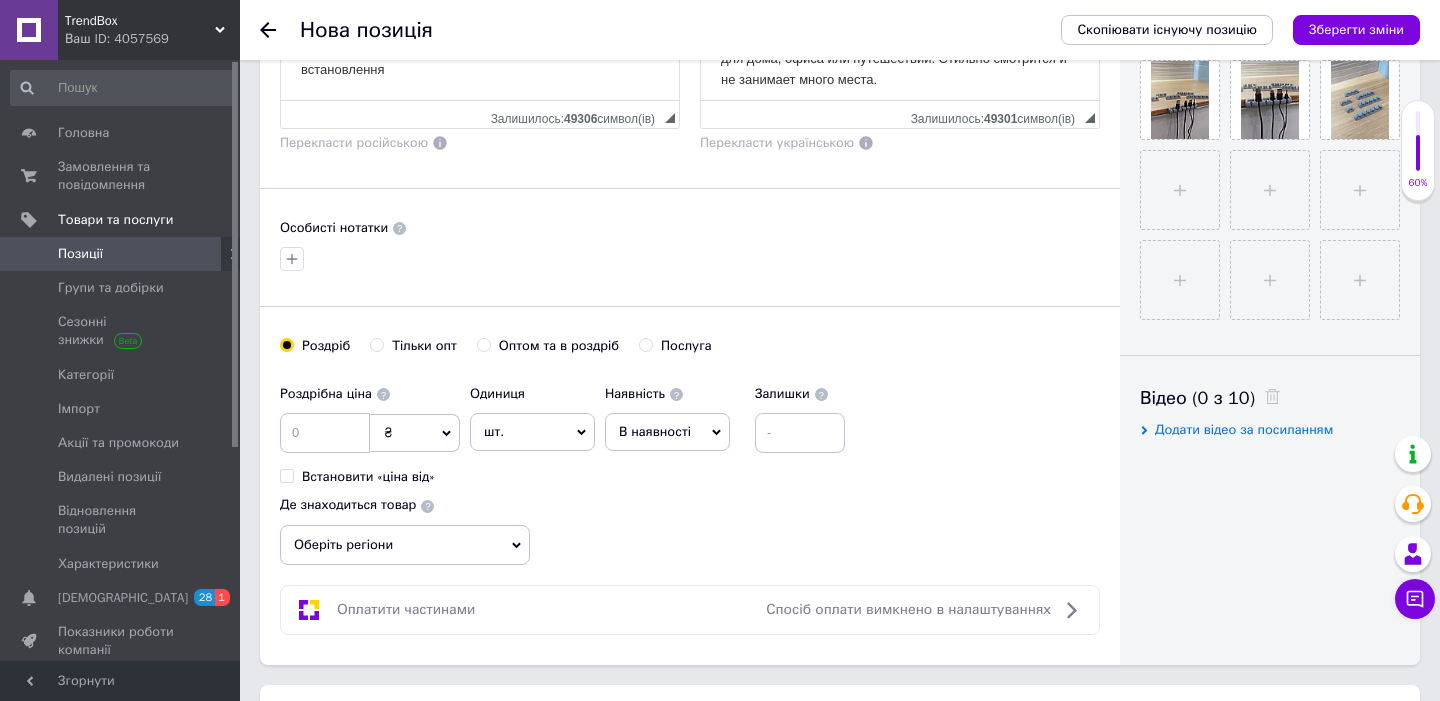 type on "Органайзер для кабелів. Тримач для кабелів. Органайзер для дротів настільний" 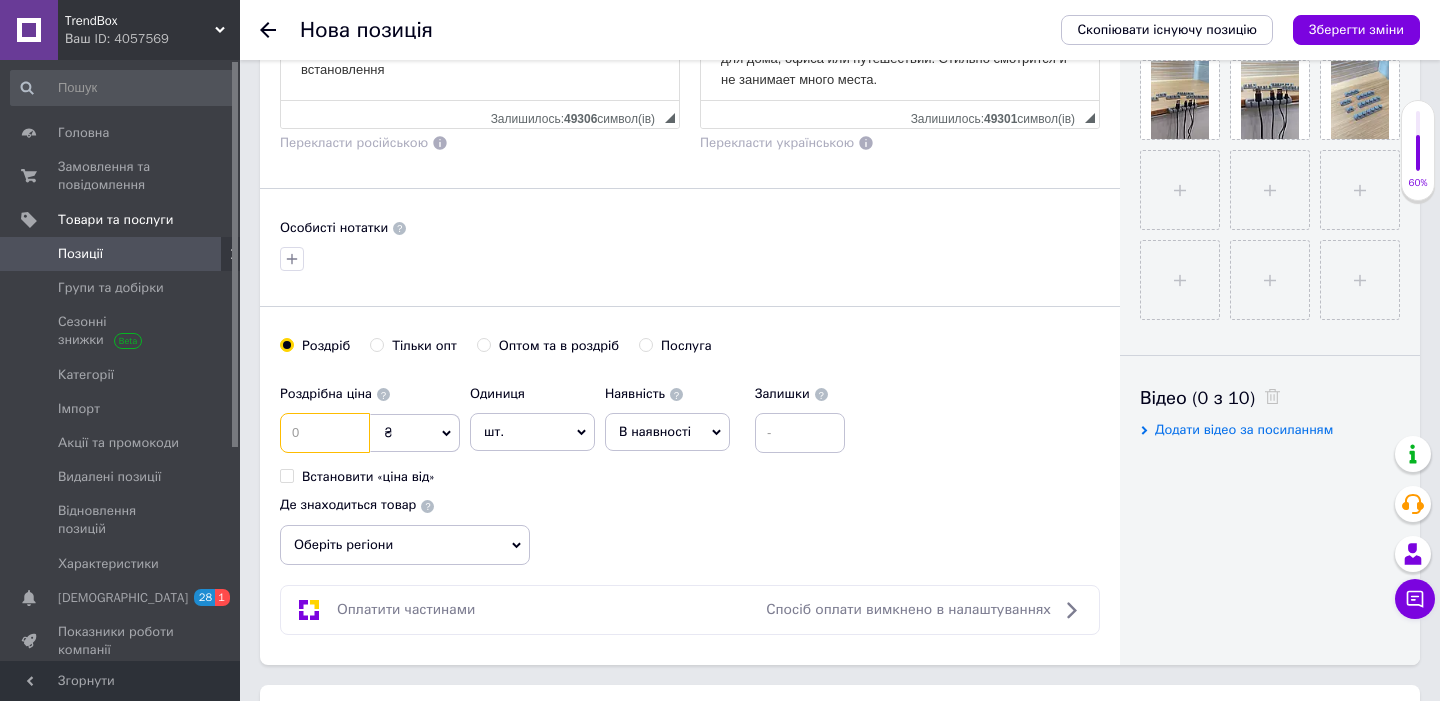 scroll, scrollTop: 0, scrollLeft: 0, axis: both 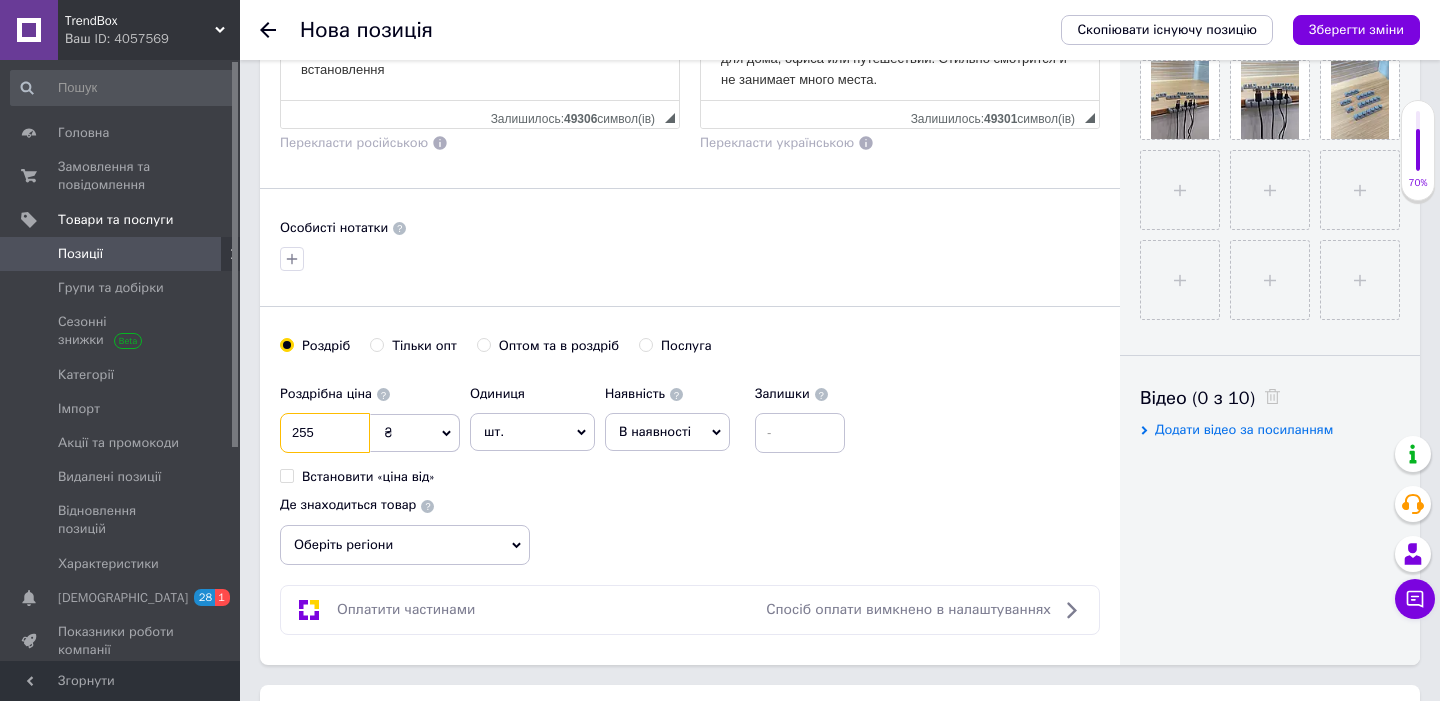 type on "255" 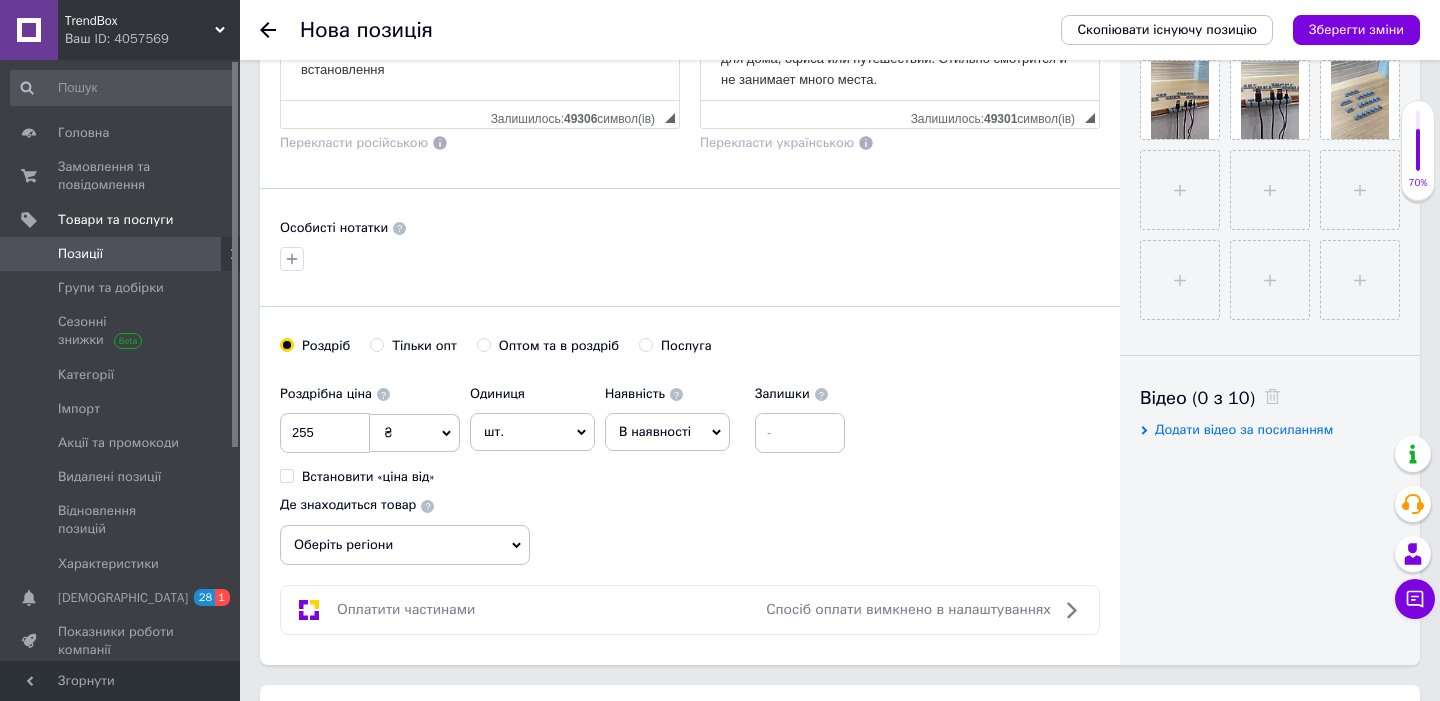 click on "В наявності" at bounding box center (667, 432) 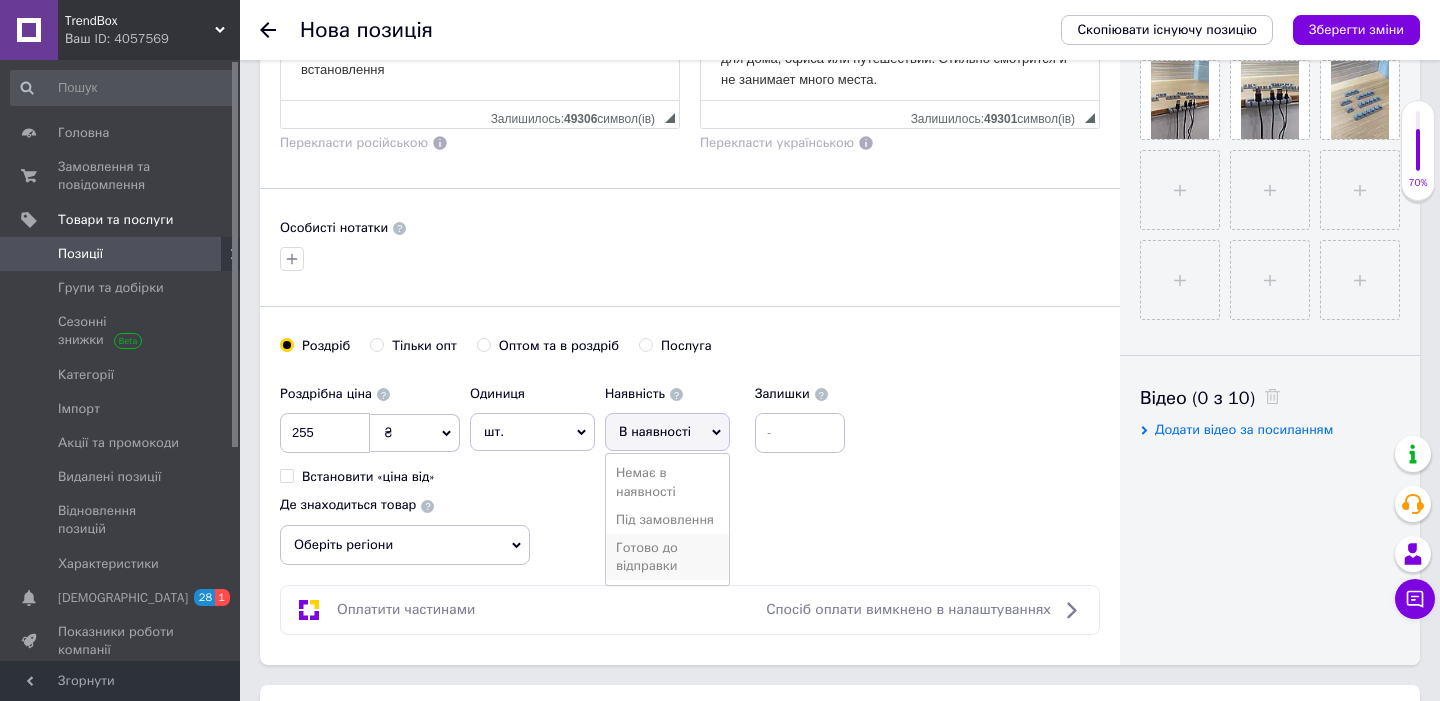 click on "Готово до відправки" at bounding box center (667, 557) 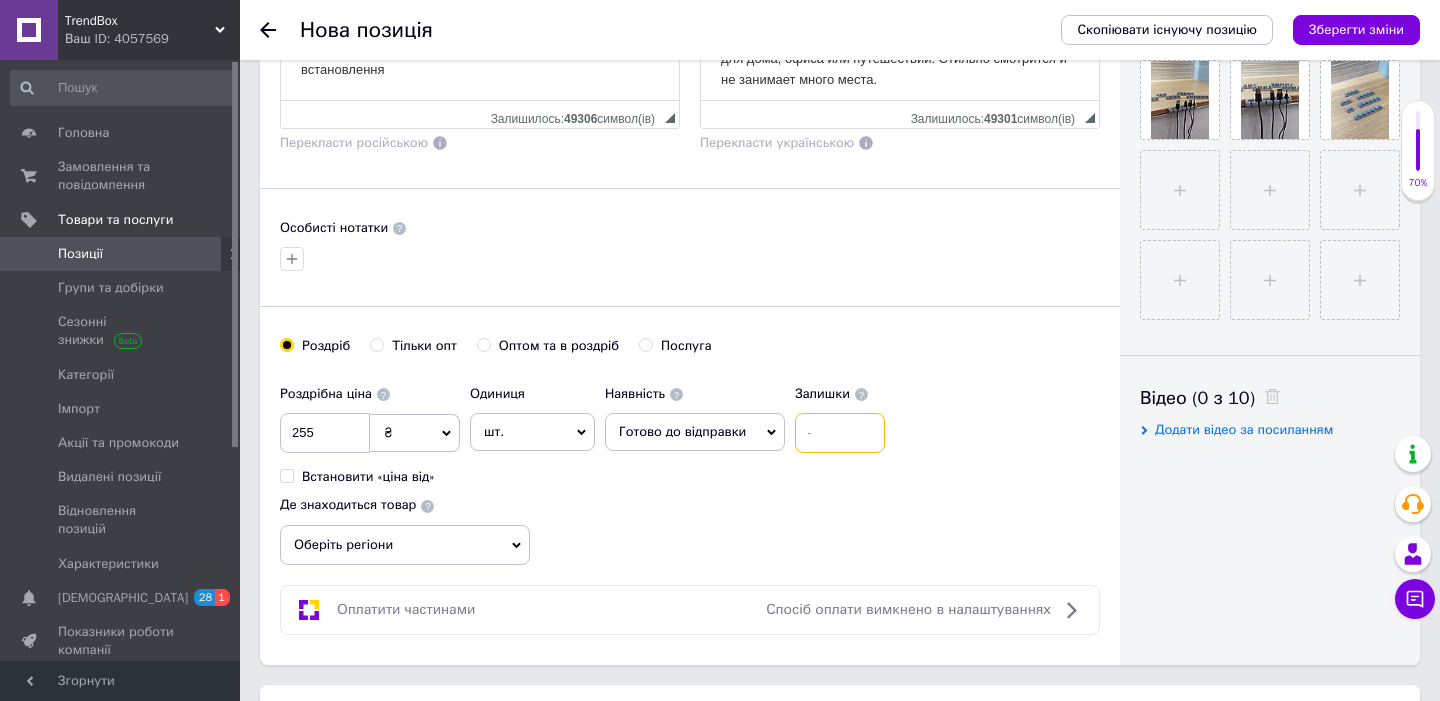 click at bounding box center [840, 433] 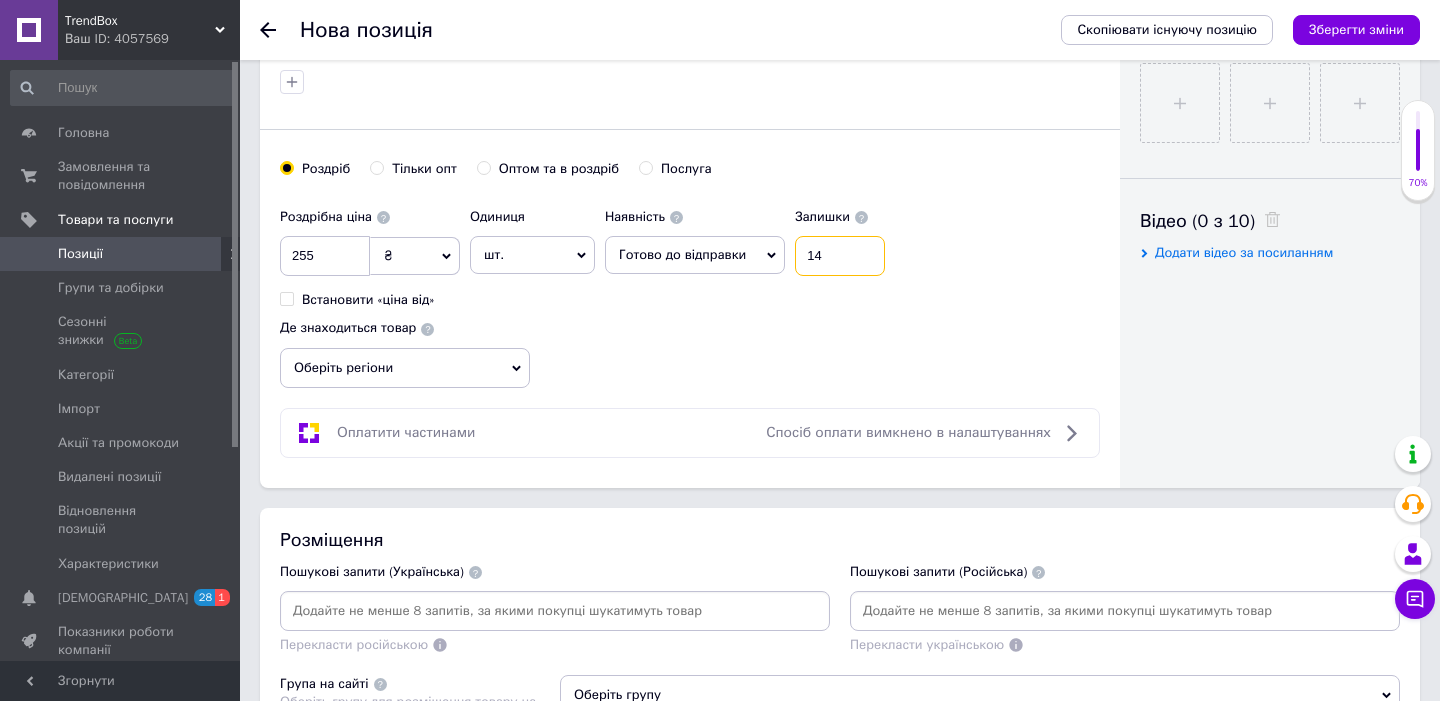 scroll, scrollTop: 989, scrollLeft: 0, axis: vertical 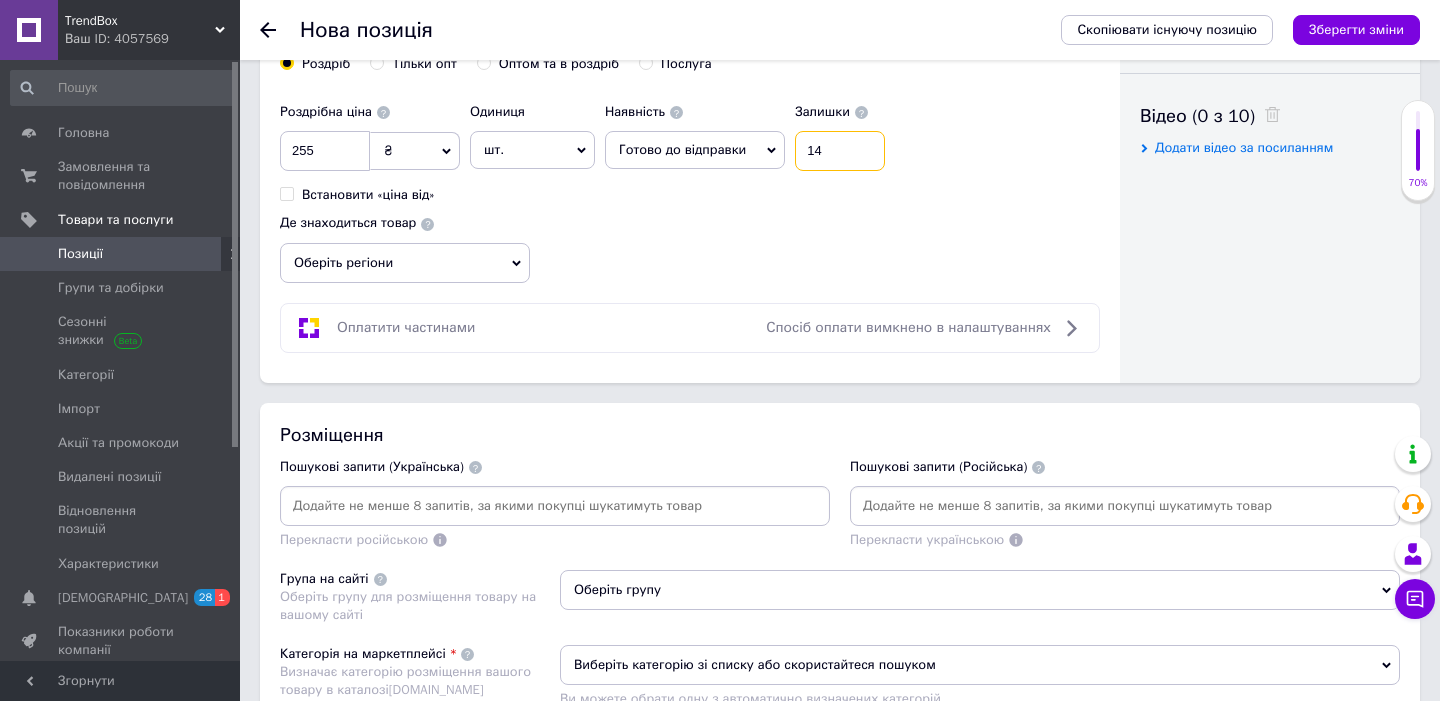 type on "14" 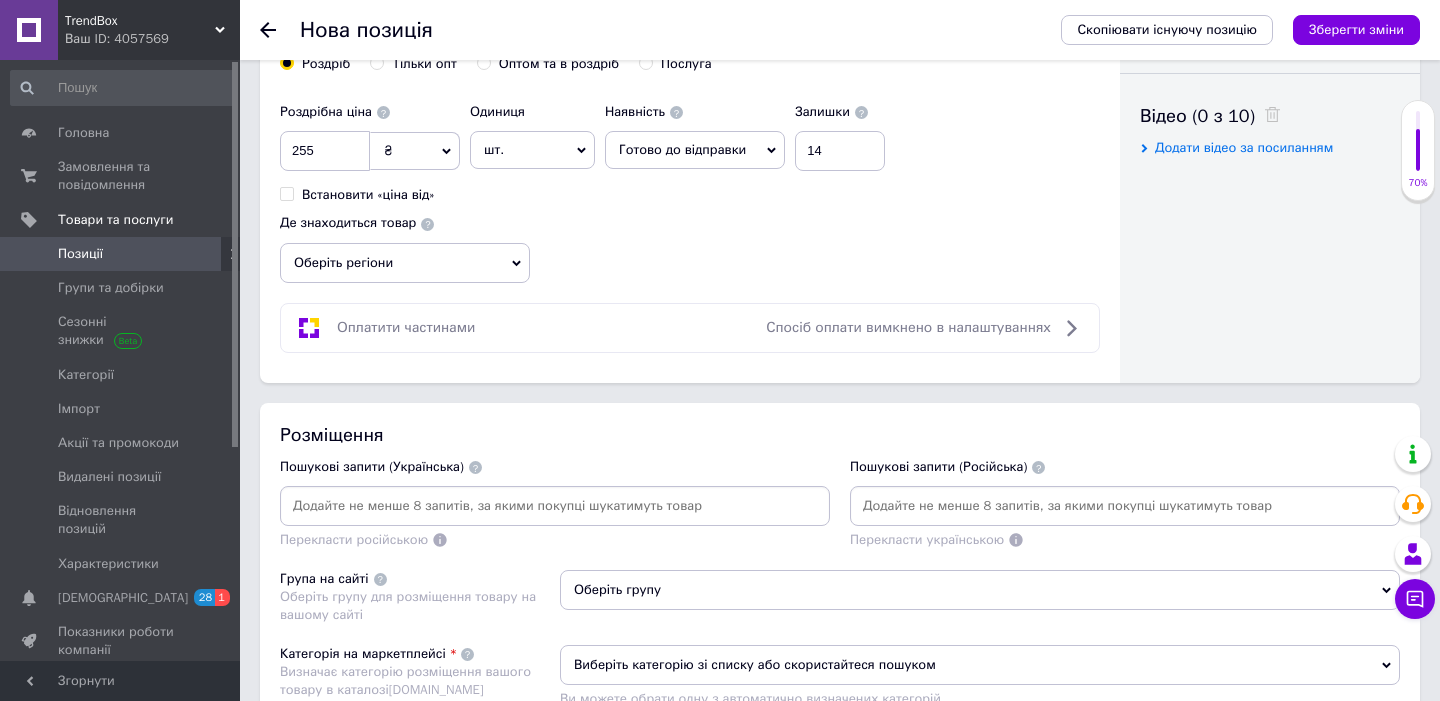 click at bounding box center (555, 506) 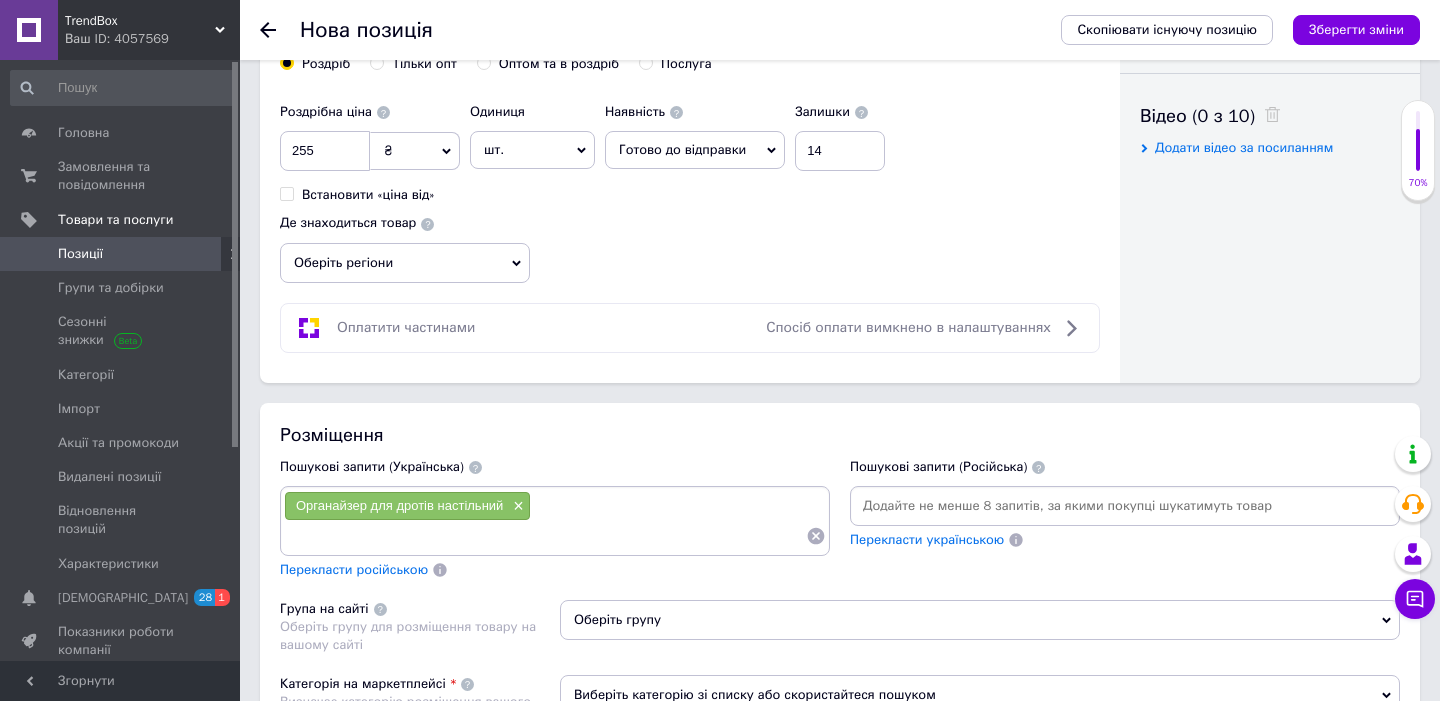 paste on "Систематизатор кабелів          Запитати в ChatGPT" 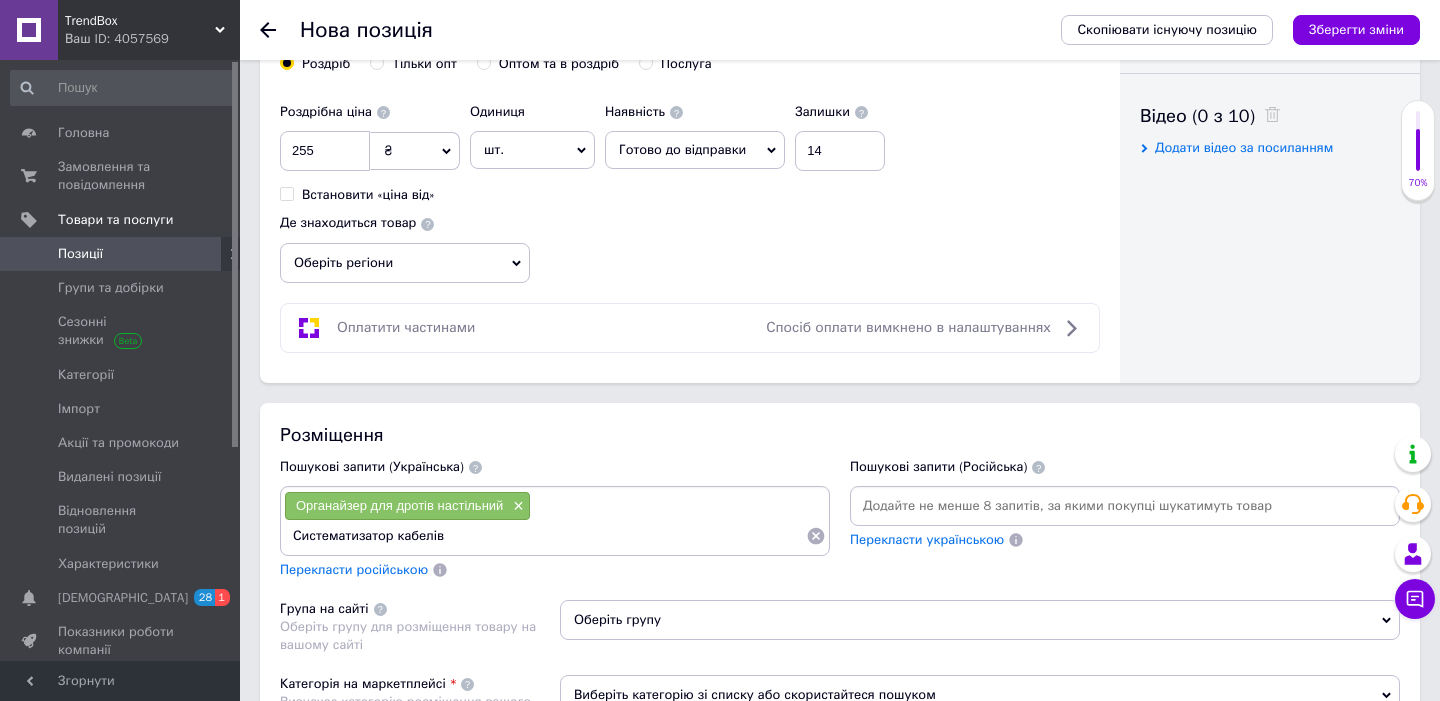 type on "Систематизатор кабелів" 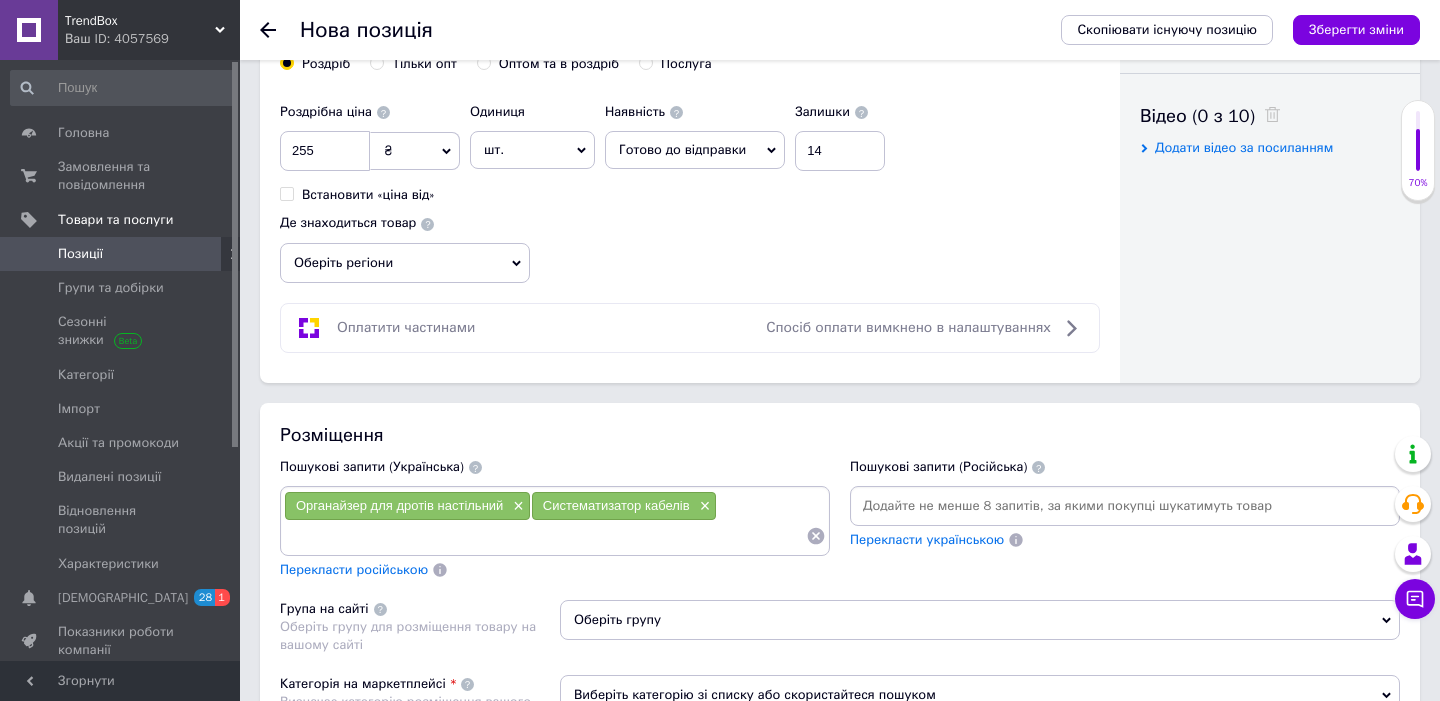paste on "Органайзер для кабелів" 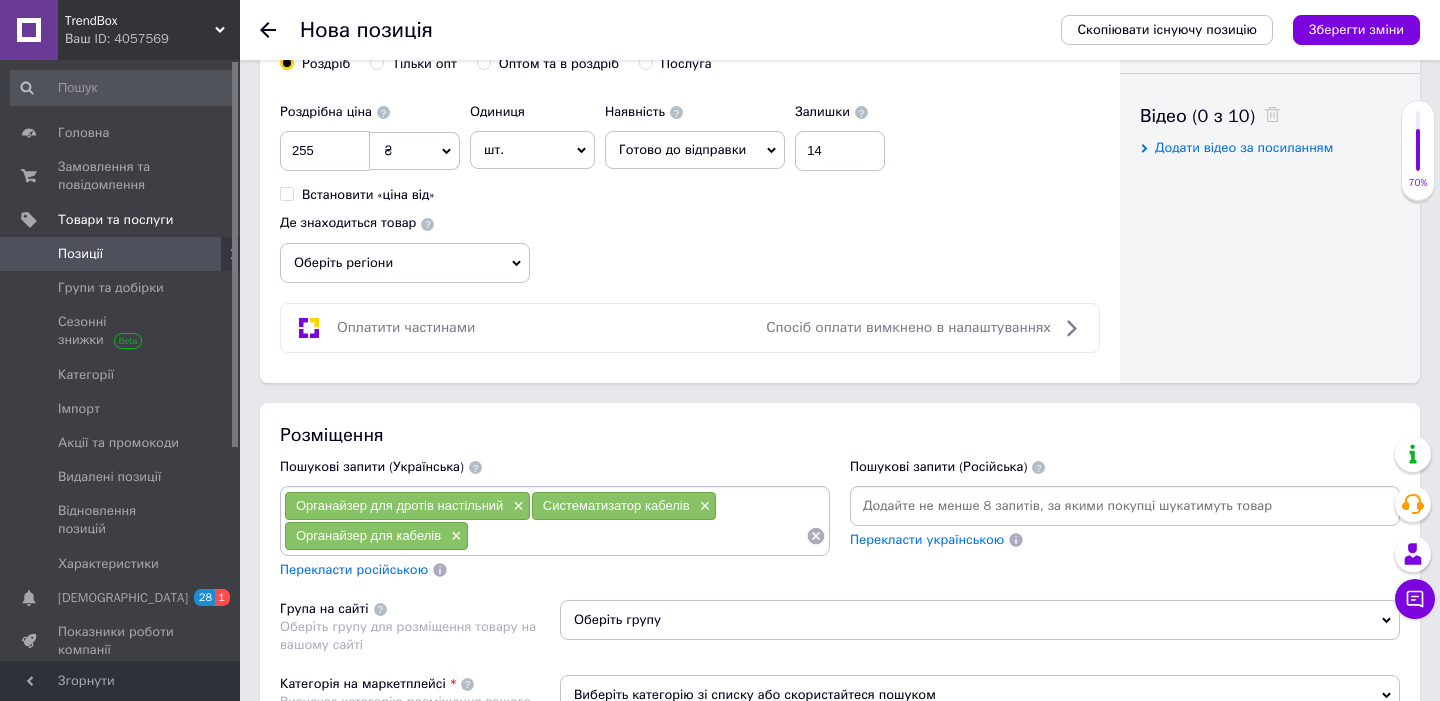 paste on "Тримач для кабелів" 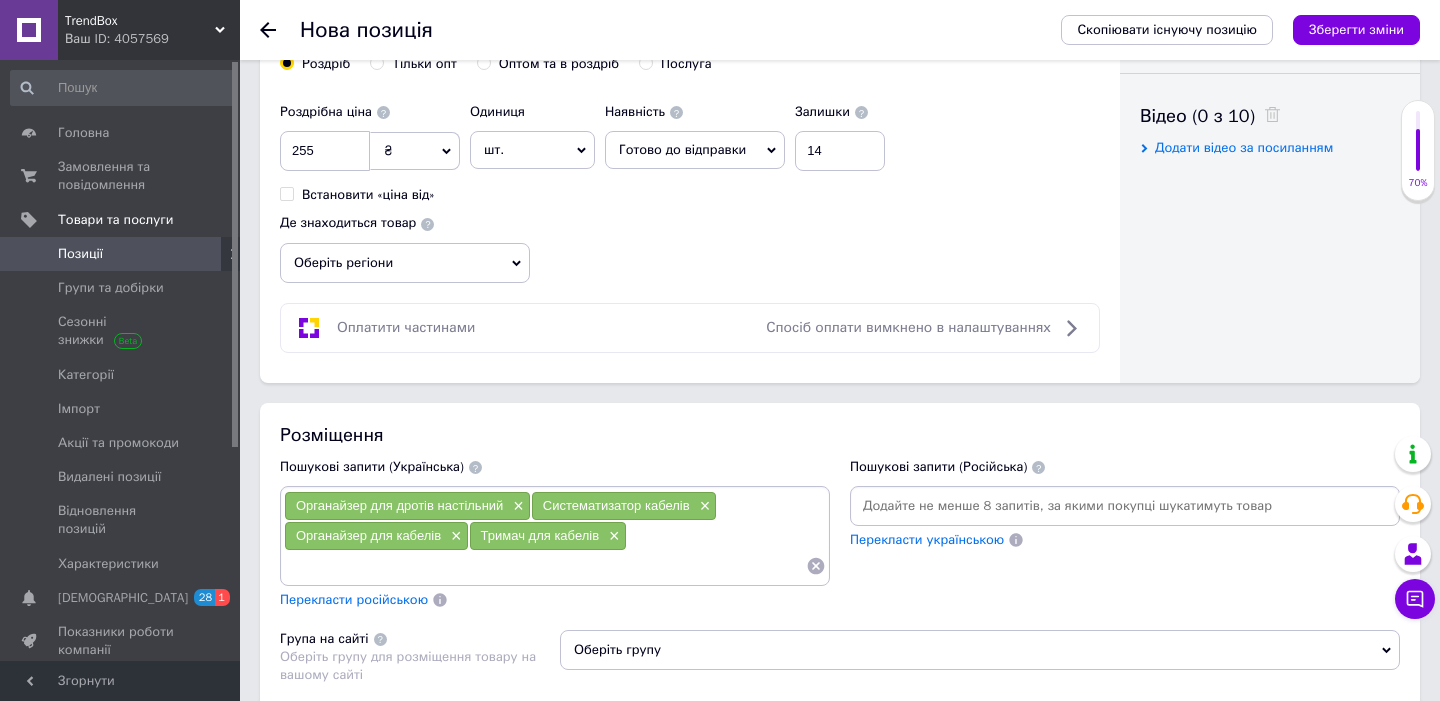 paste on "Кліпса для дротів" 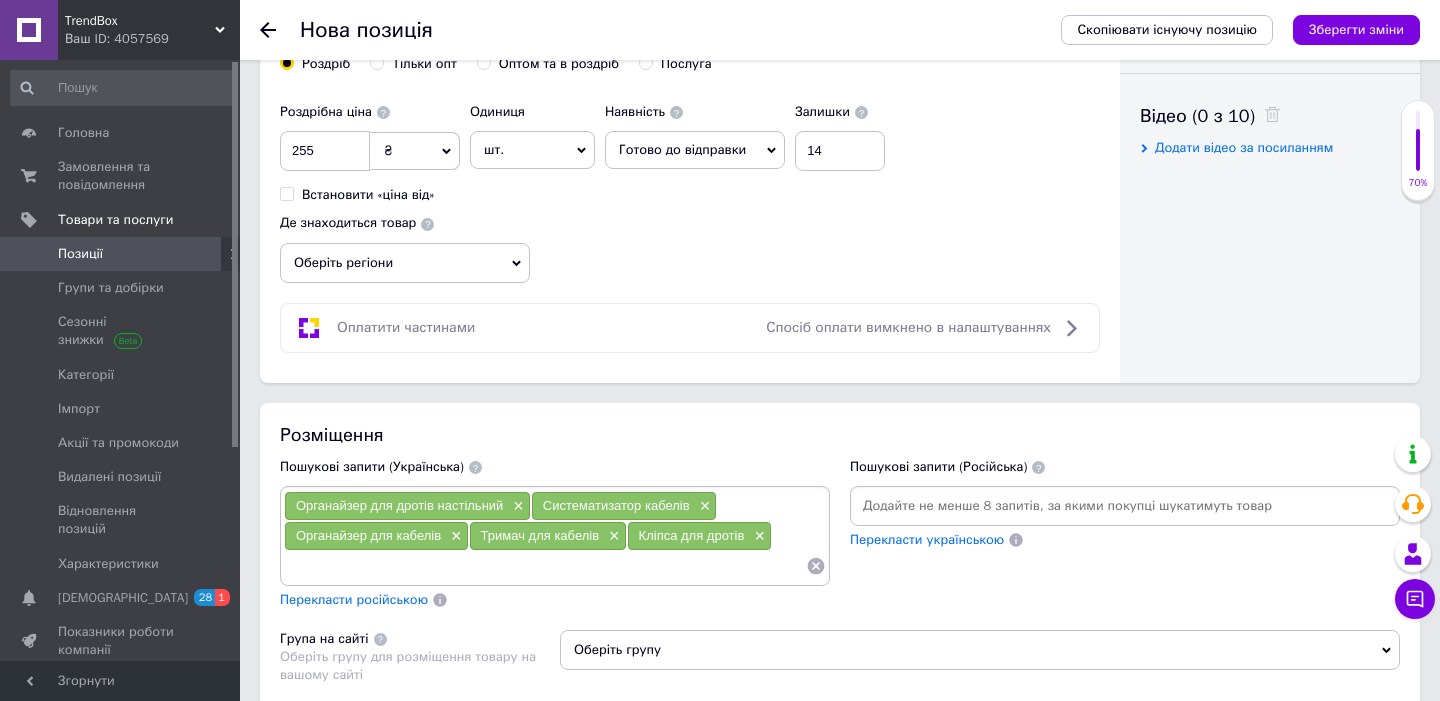 paste on "Фіксатор кабелю" 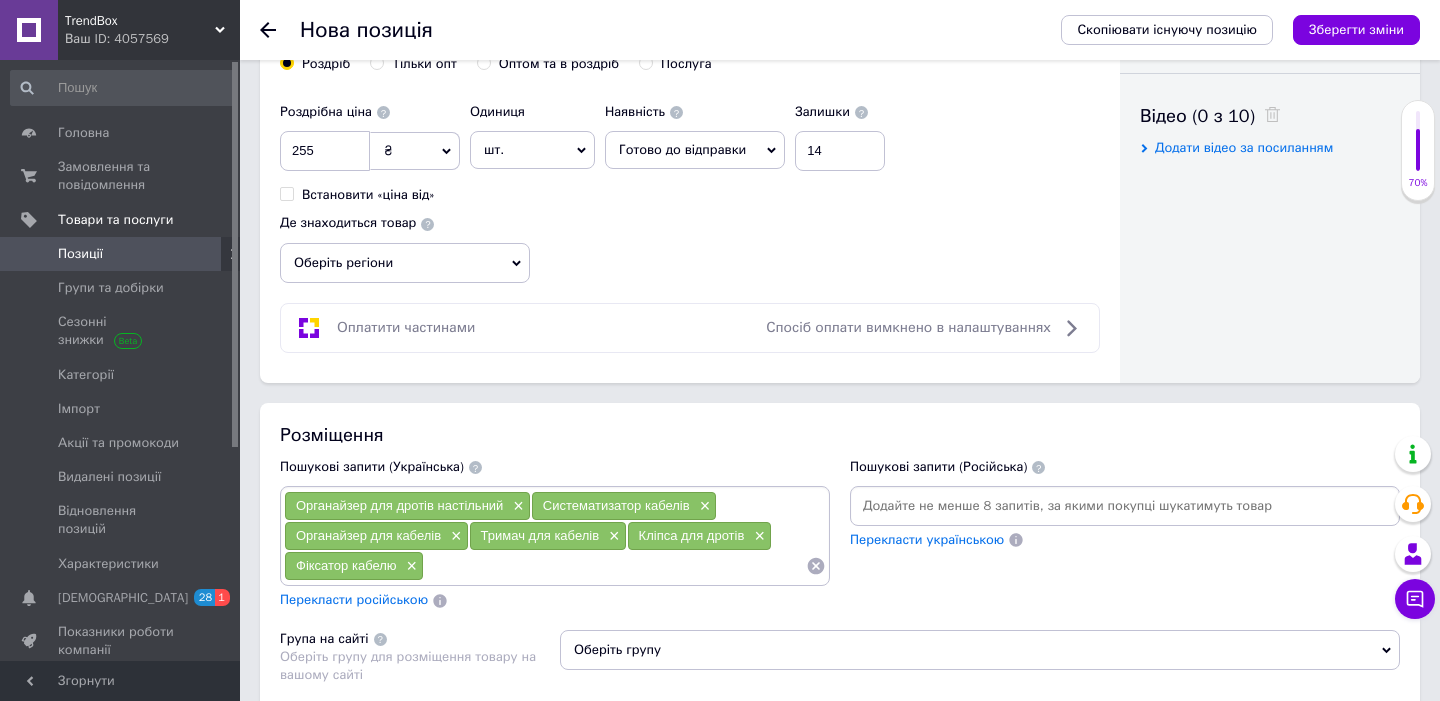 paste on "Кабель-менеджмент" 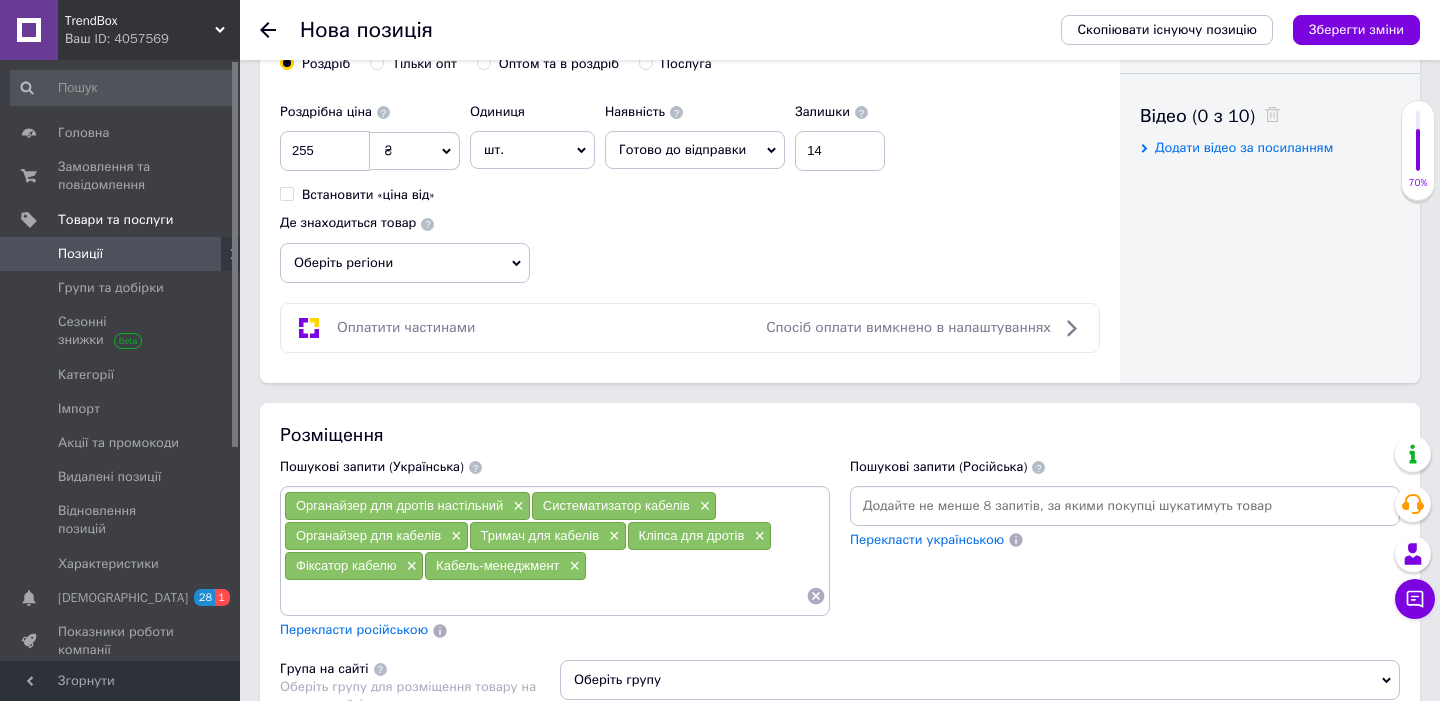 paste on "Утримувач кабелів" 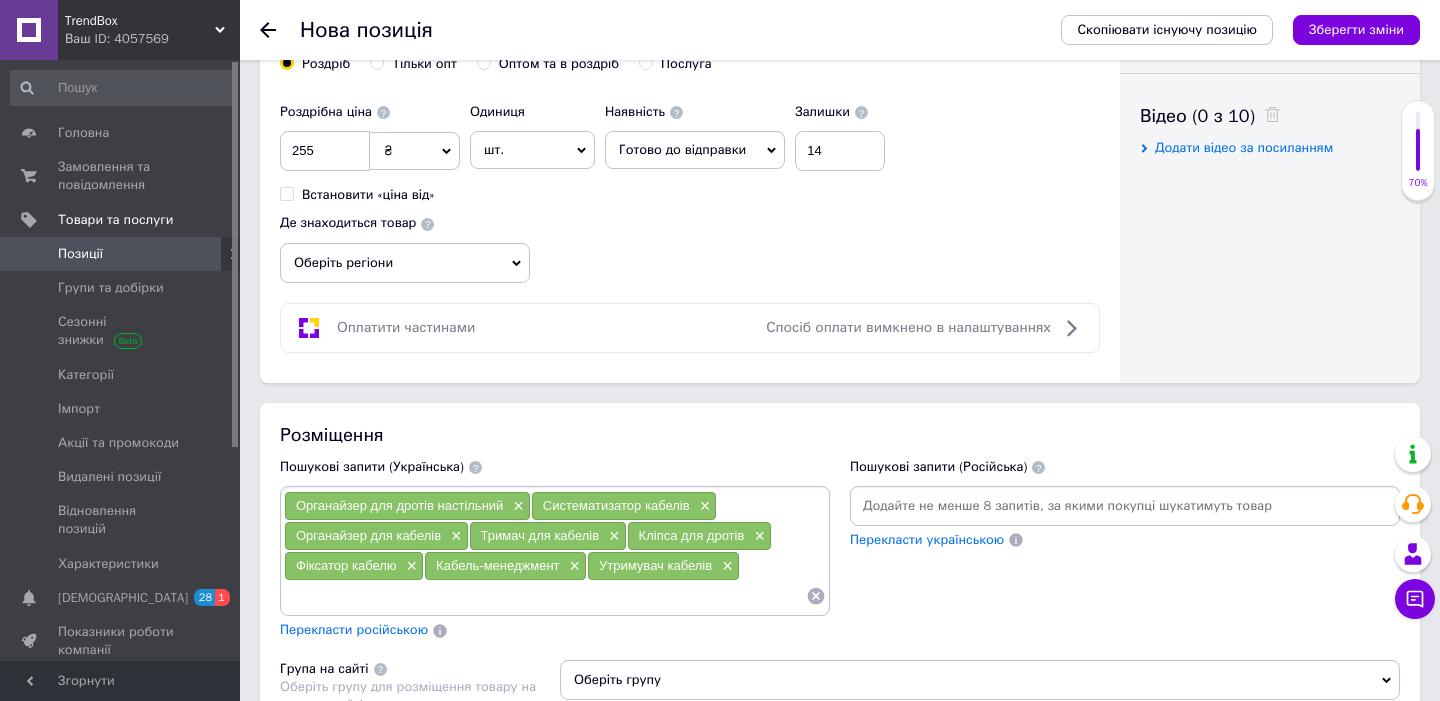 paste on "Органайзер кабелів купити" 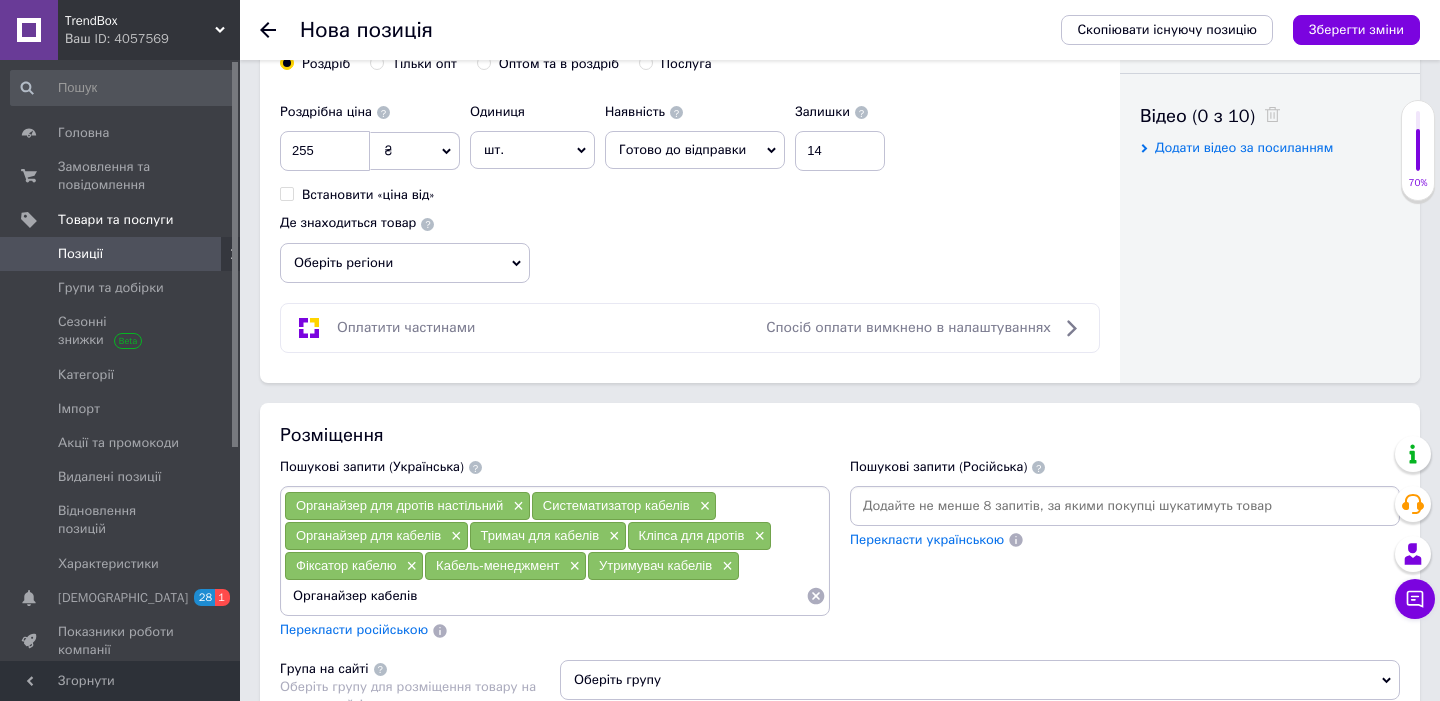 type on "Органайзер кабелів" 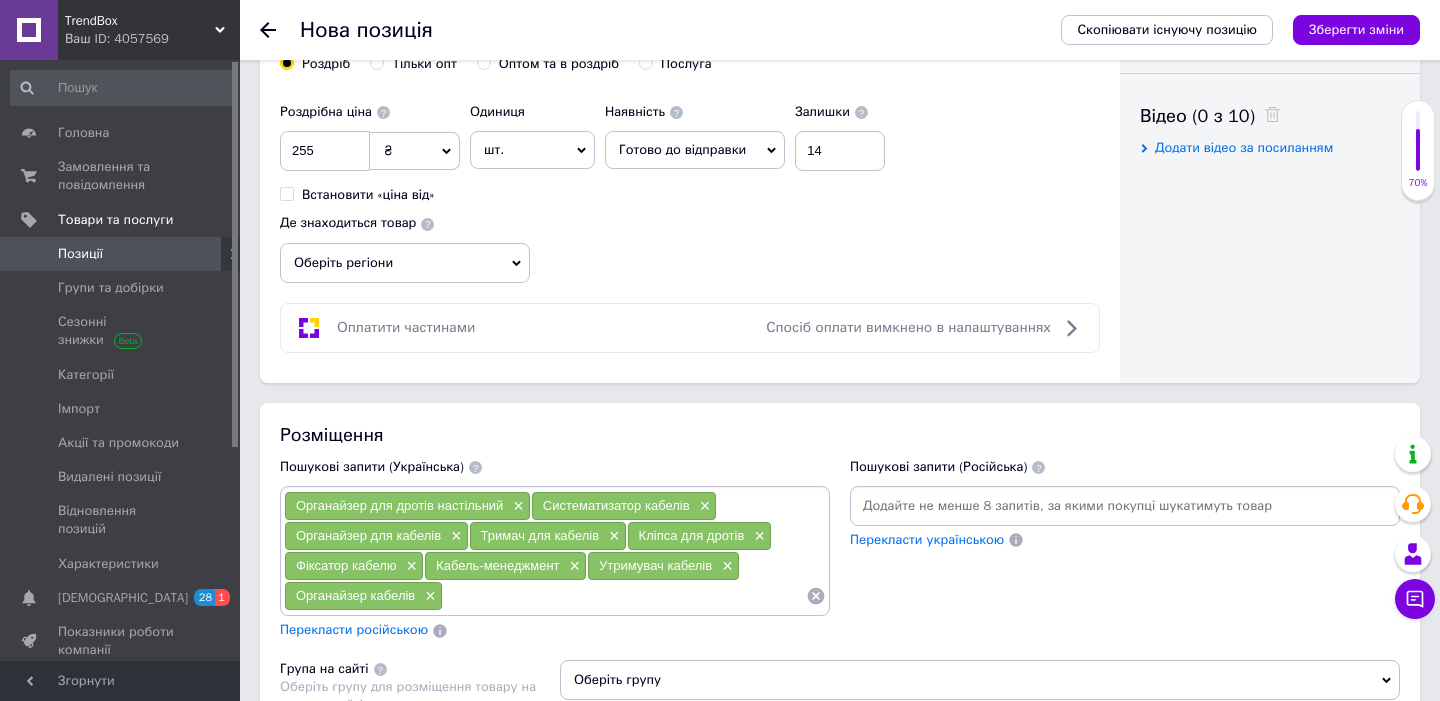 paste on "Органайзер кабелів купити" 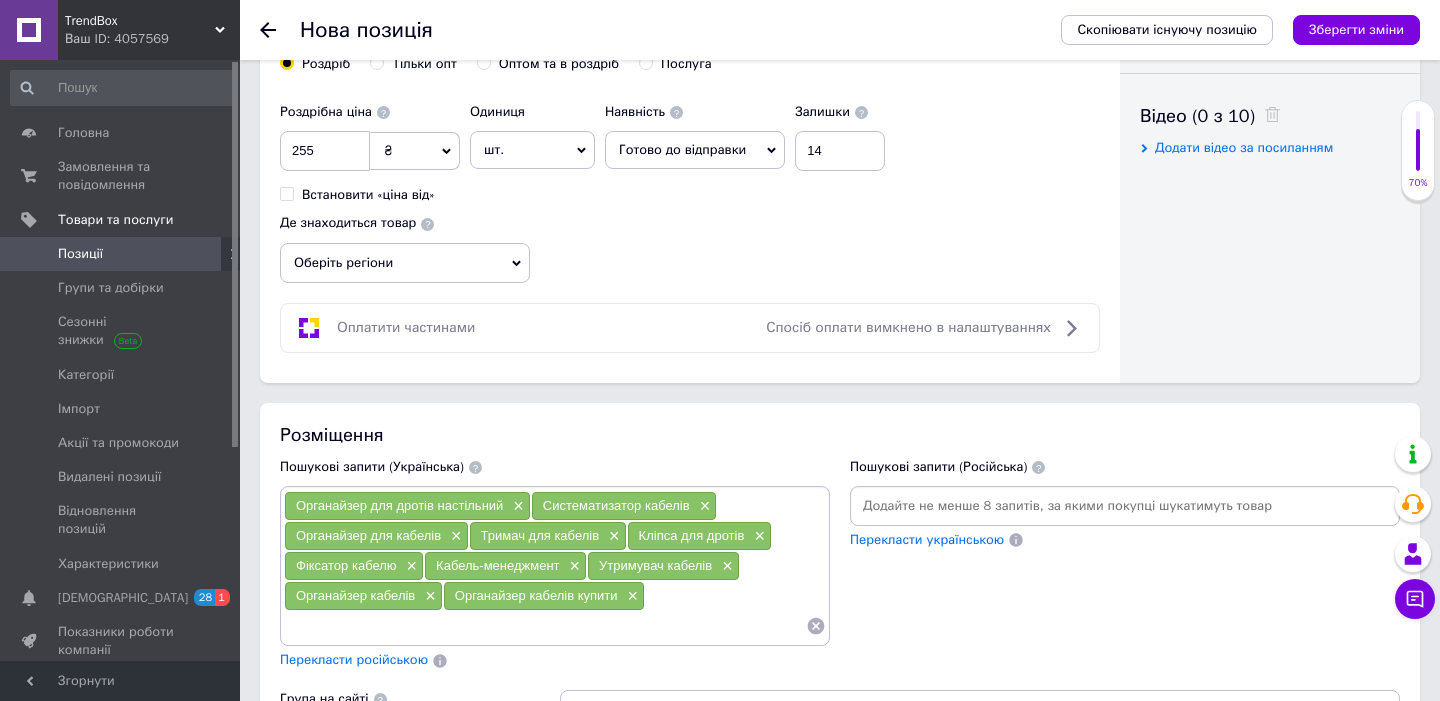paste on "Органайзер кабелів купити" 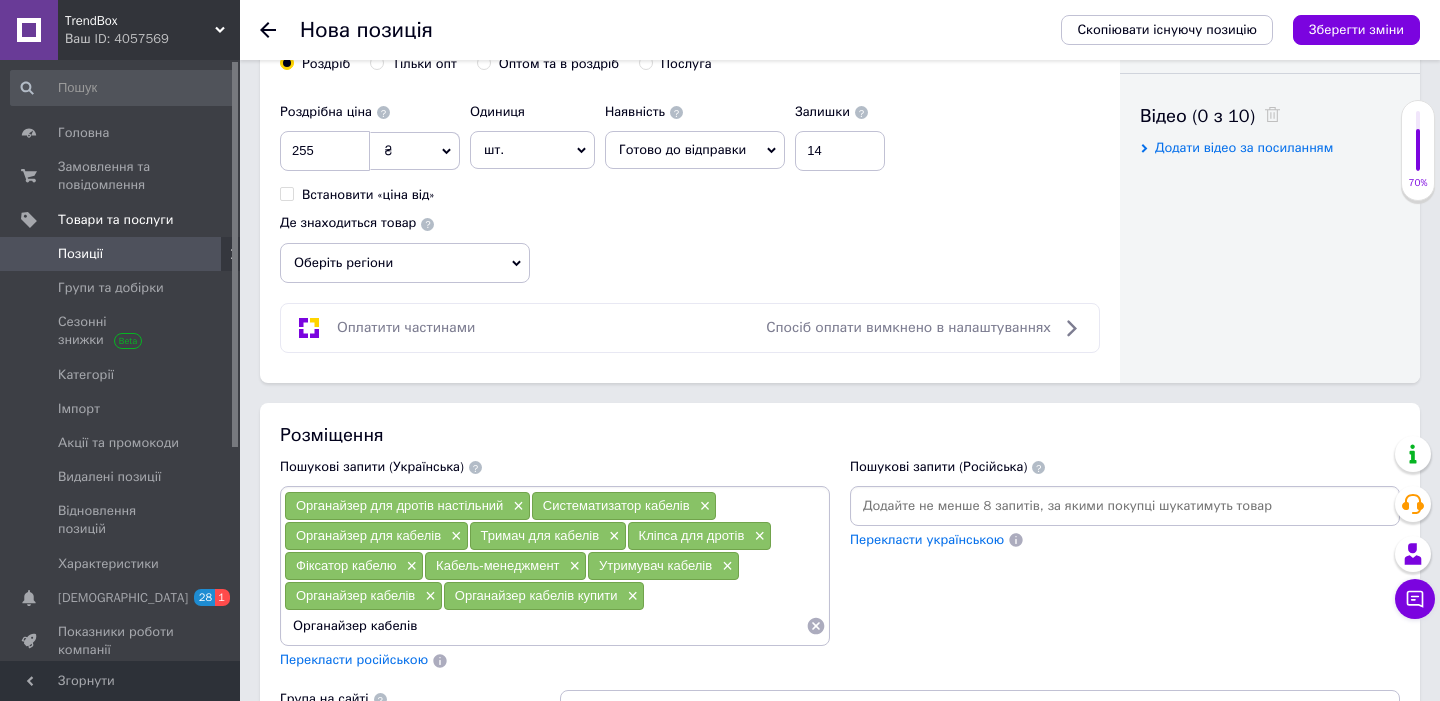 click on "Органайзер для дротів настільний × Систематизатор кабелів × Органайзер для кабелів × Тримач для кабелів × Кліпса для дротів × Фіксатор кабелю × Кабель-менеджмент × Утримувач кабелів × Органайзер кабелів × Органайзер кабелів купити × Органайзер кабелів" at bounding box center (555, 566) 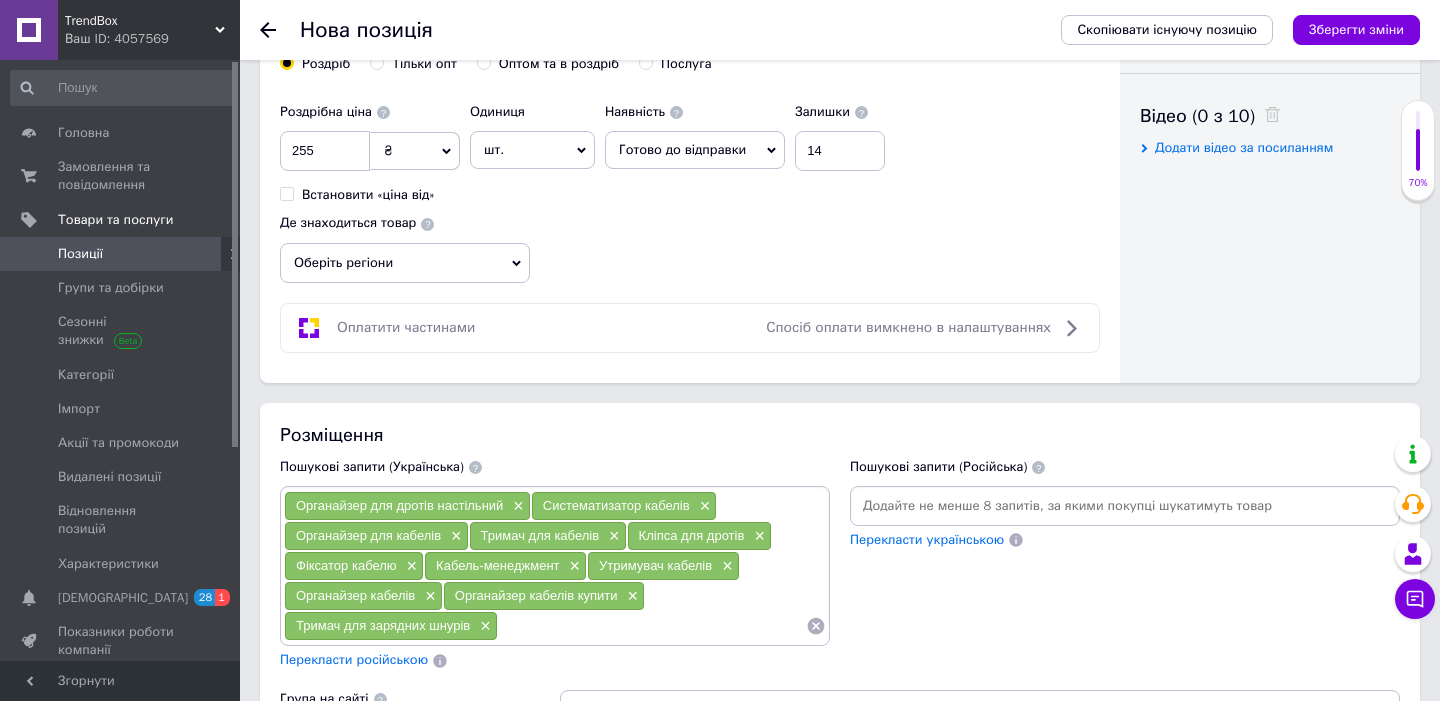 type 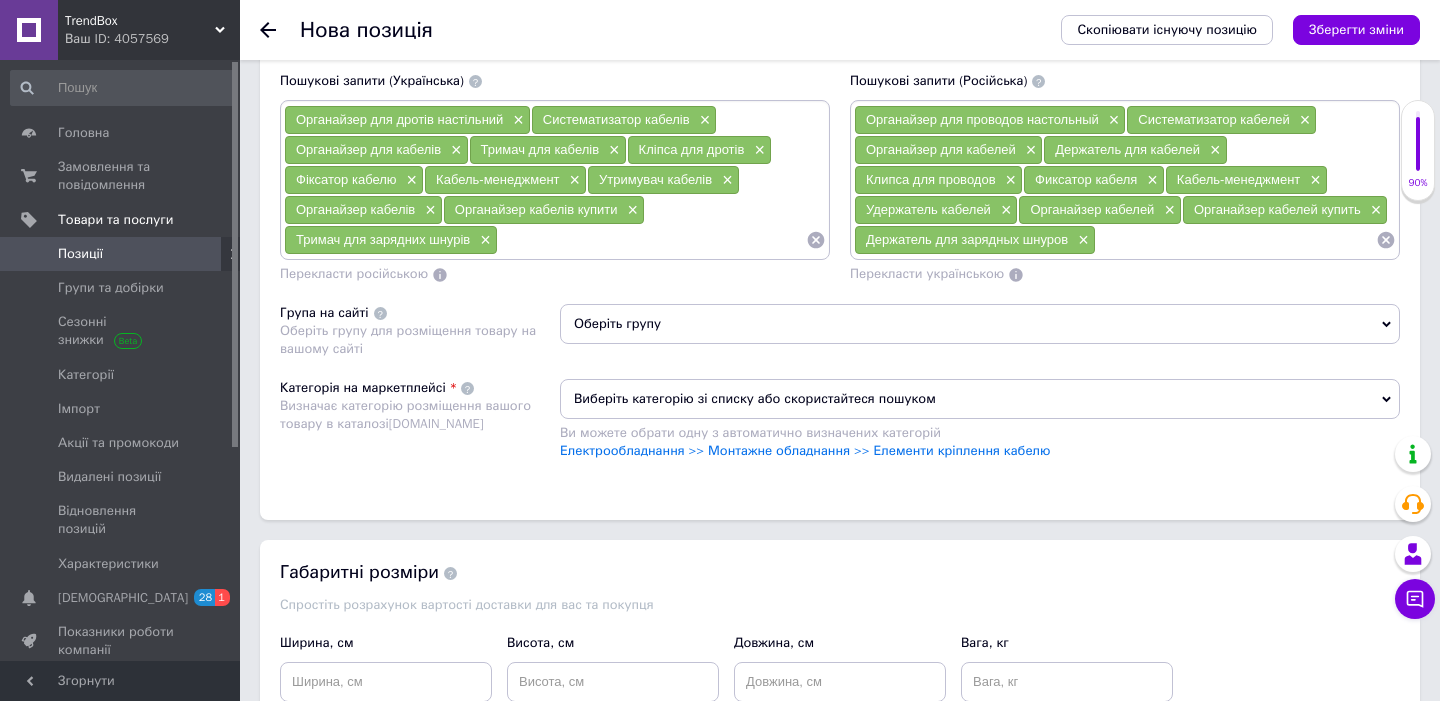 scroll, scrollTop: 1385, scrollLeft: 0, axis: vertical 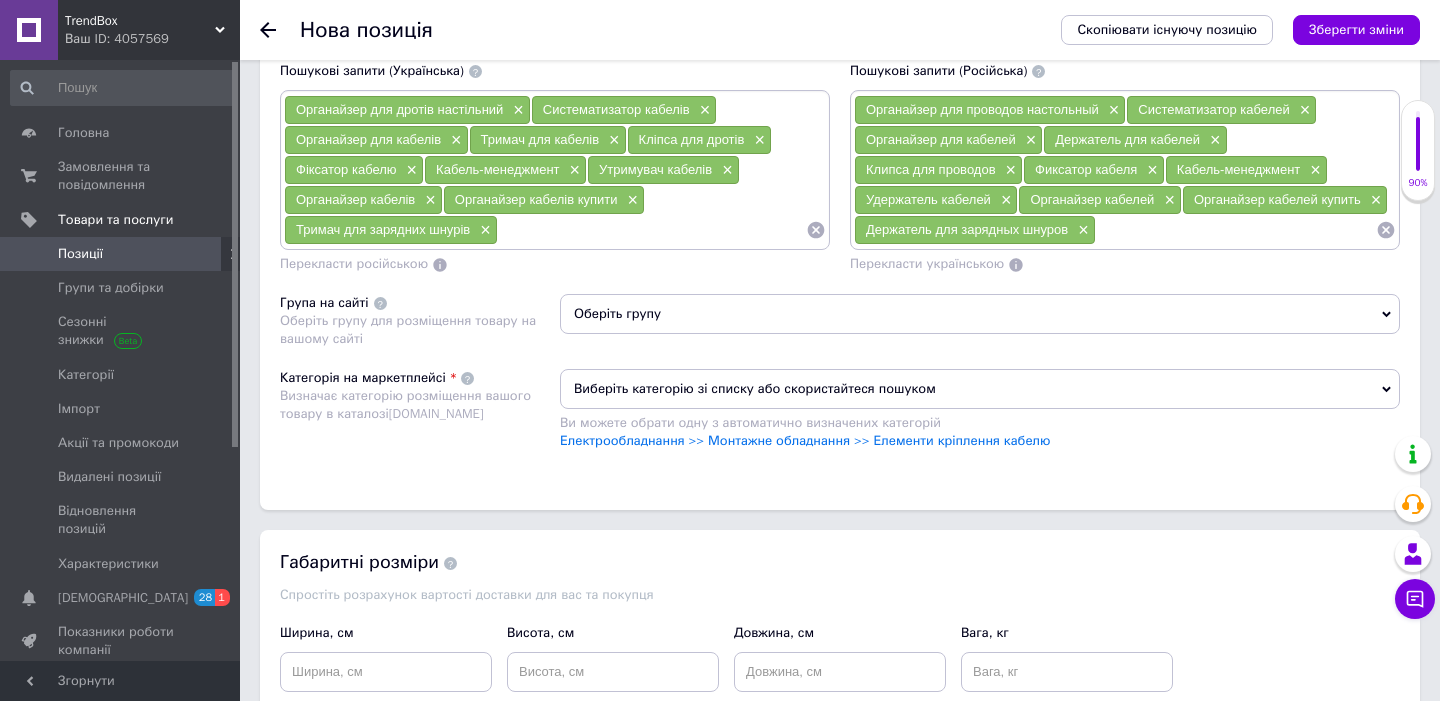click on "Оберіть групу" at bounding box center [980, 314] 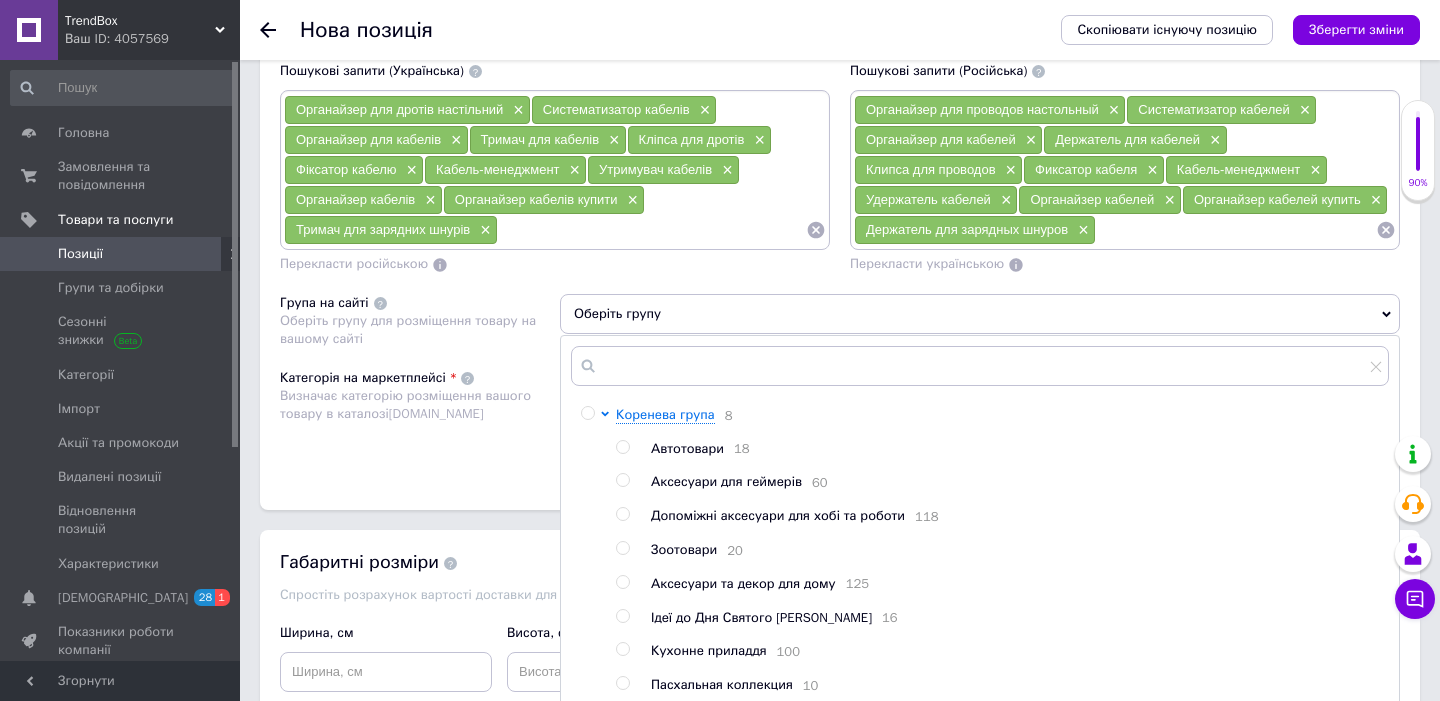 click on "Допоміжні аксесуари для хобі та роботи 118" at bounding box center (1019, 516) 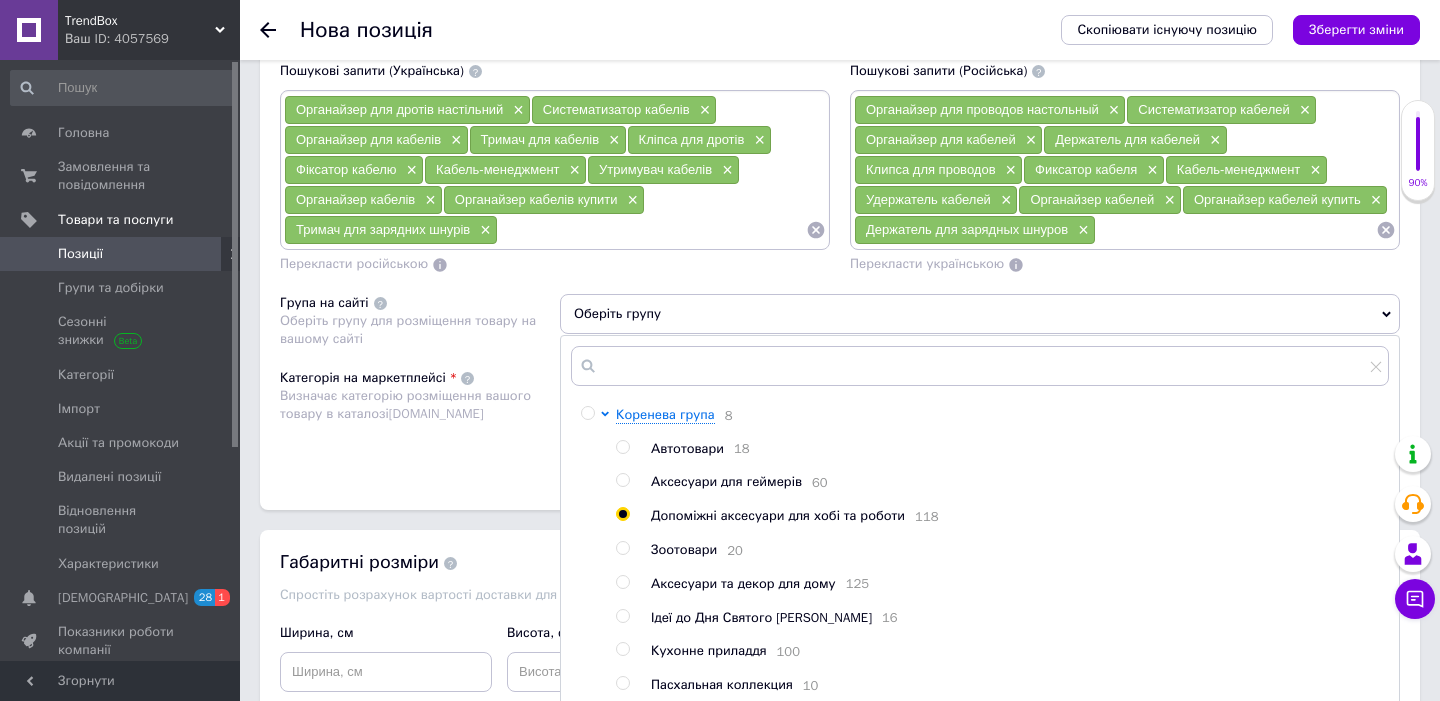 radio on "true" 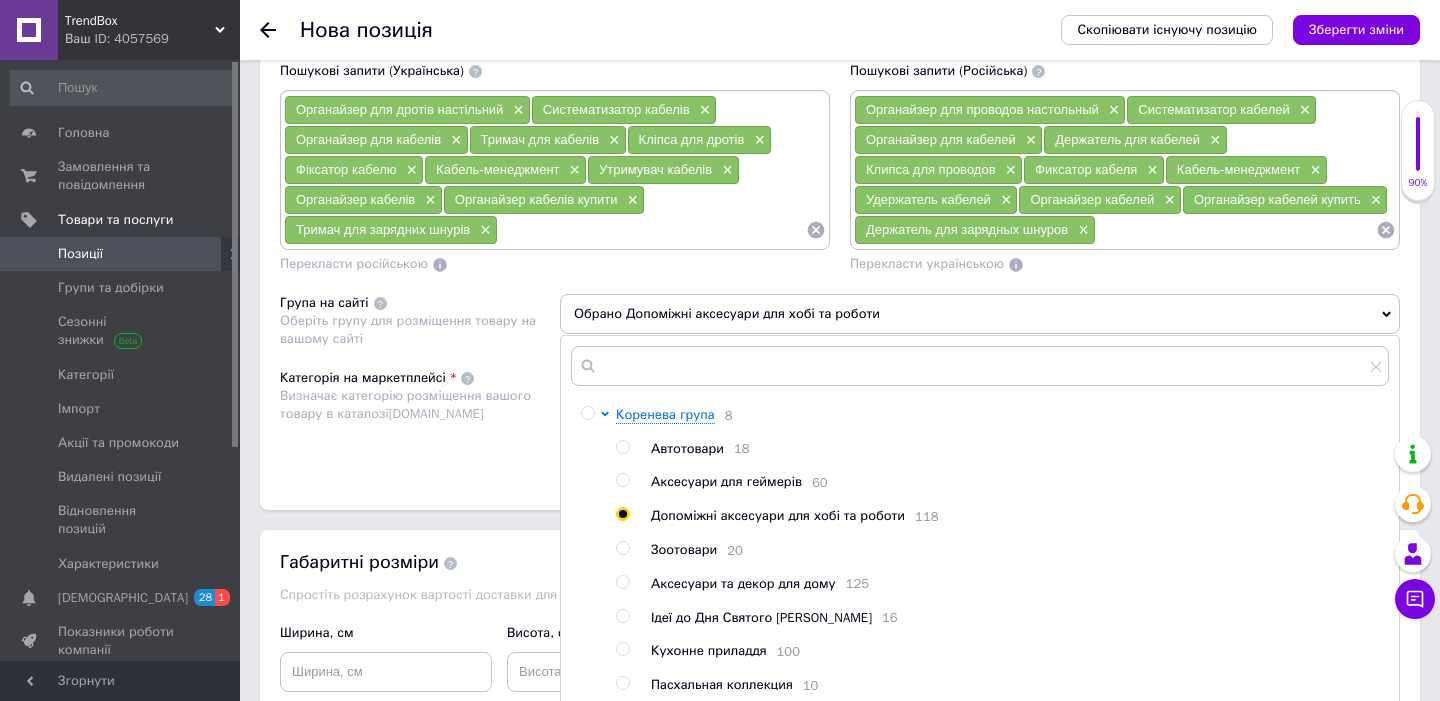 click on "Категорія на маркетплейсі Визначає категорію розміщення вашого товару в каталозі  [DOMAIN_NAME]" at bounding box center [420, 419] 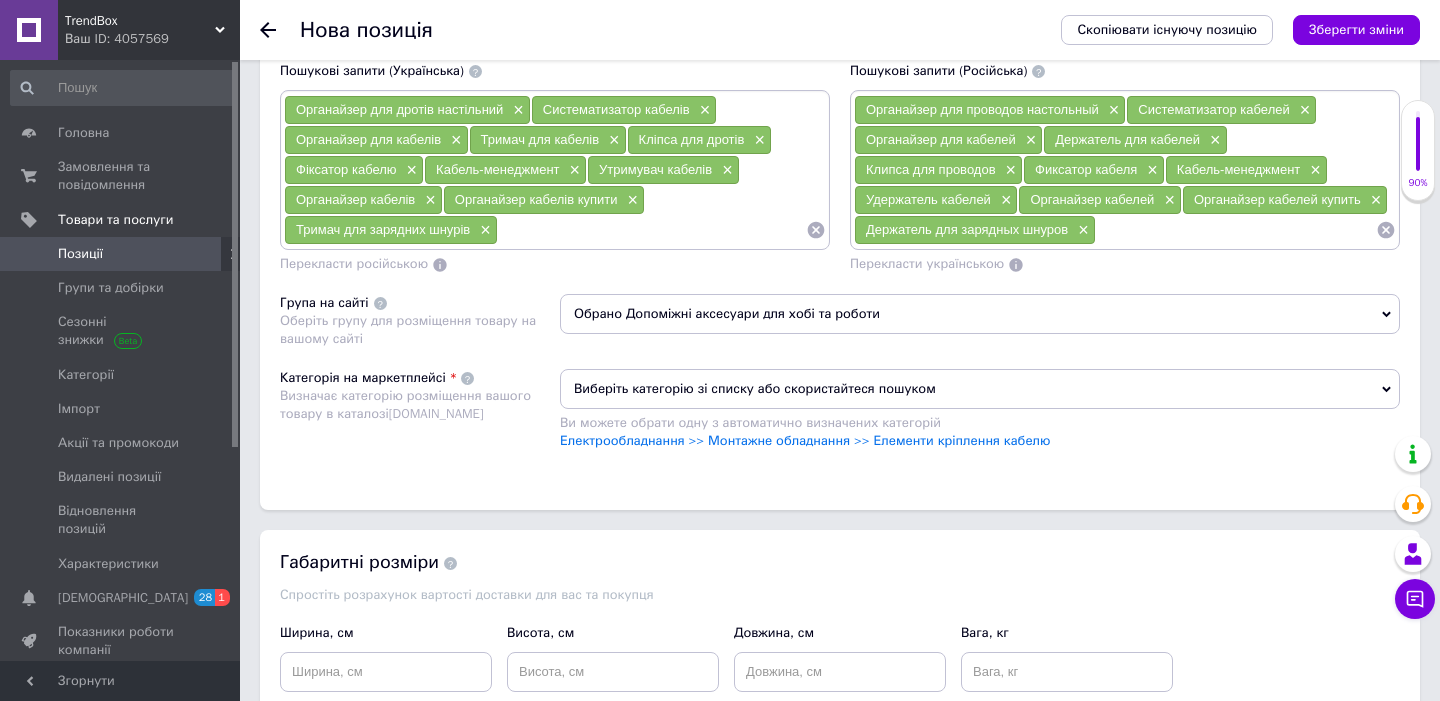 click on "Електрообладнання >> Монтажне обладнання >> Елементи кріплення кабелю" at bounding box center [805, 440] 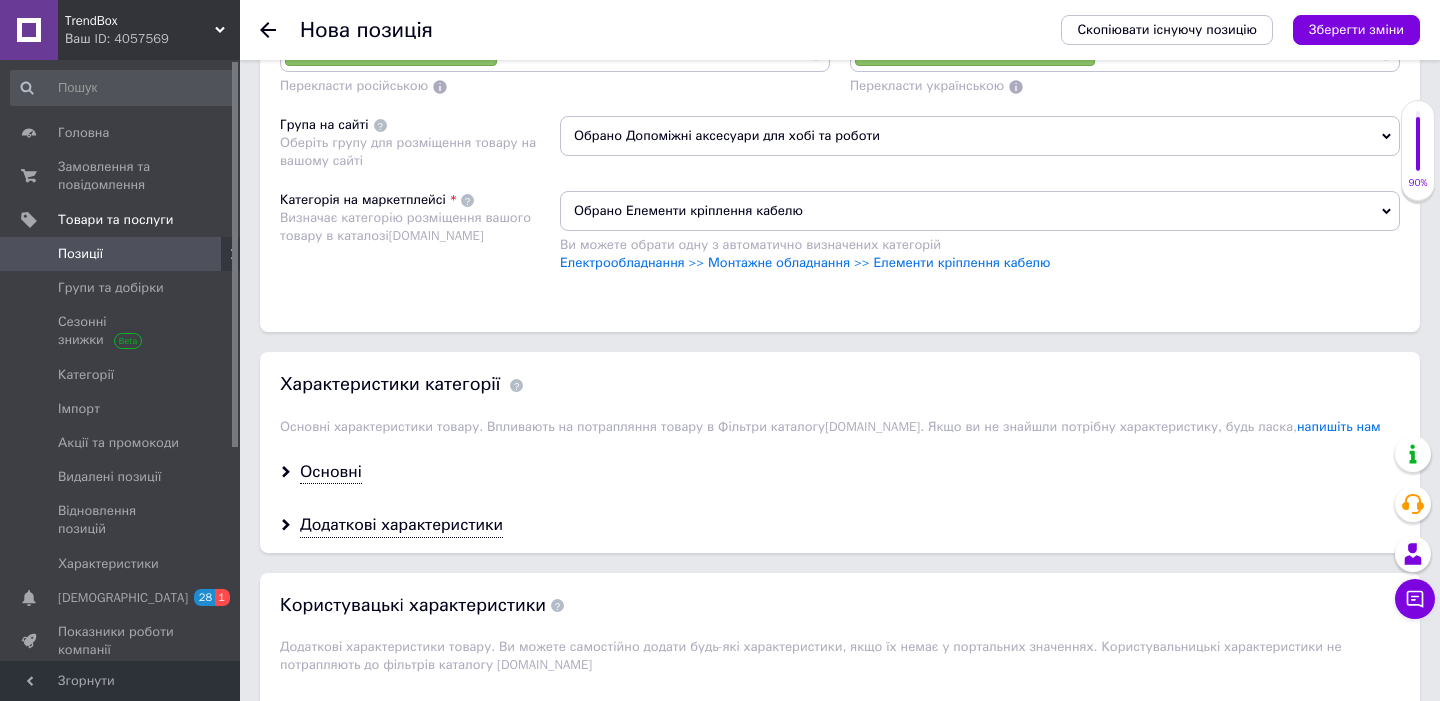 scroll, scrollTop: 1591, scrollLeft: 0, axis: vertical 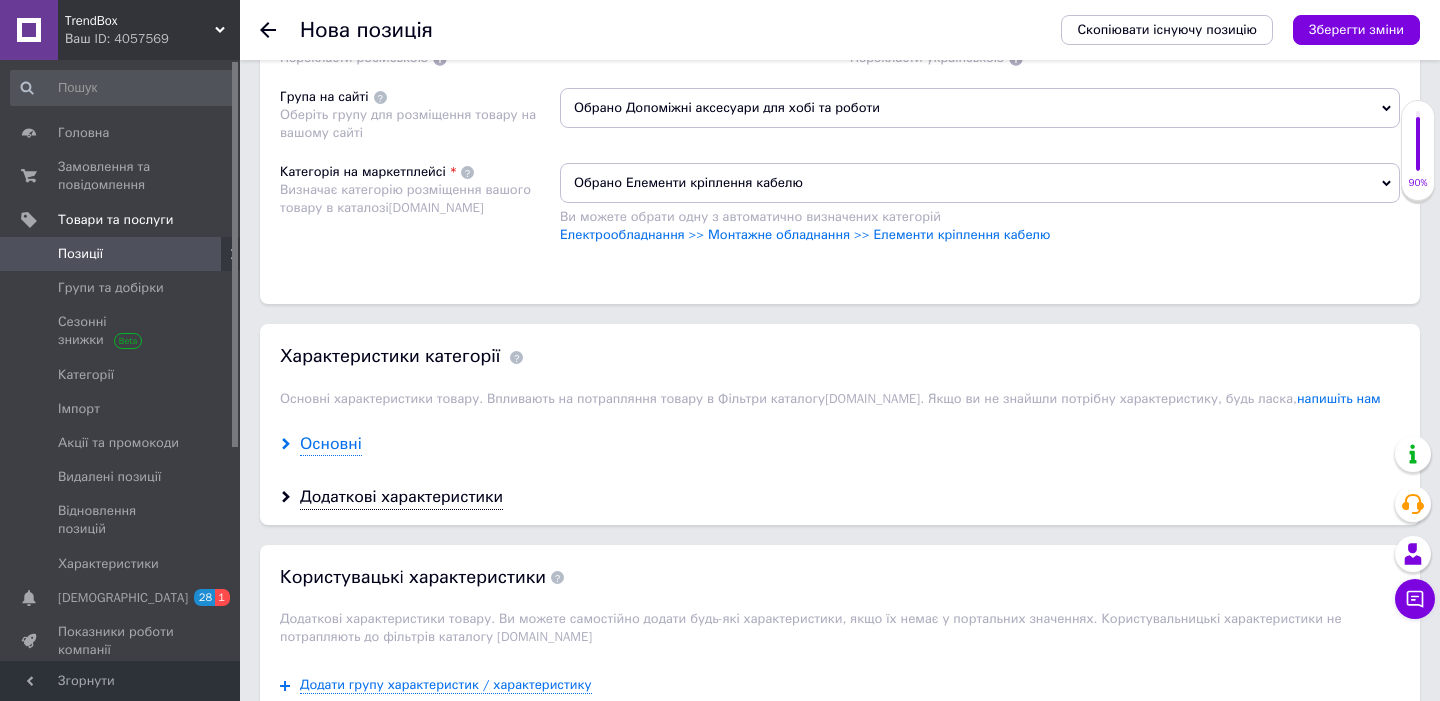 click on "Основні" at bounding box center (331, 444) 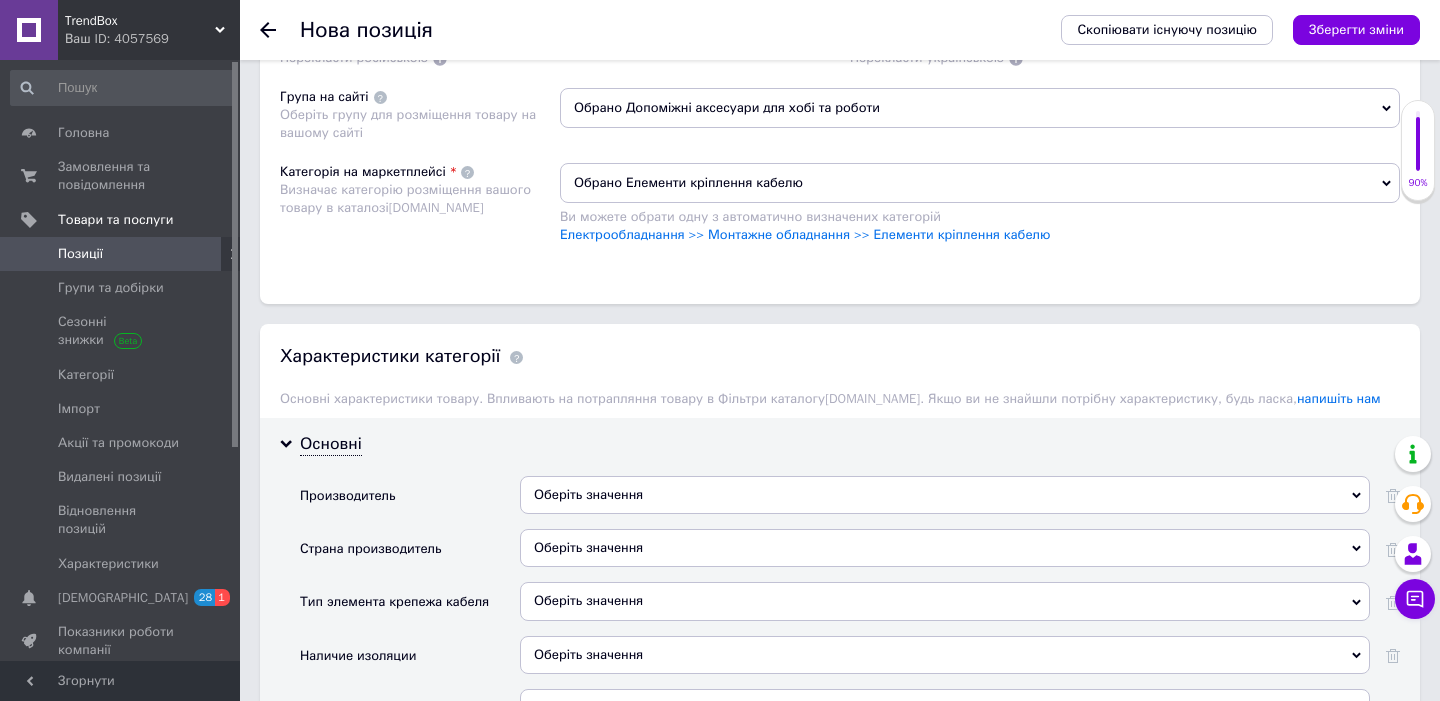click on "Оберіть значення" at bounding box center [945, 495] 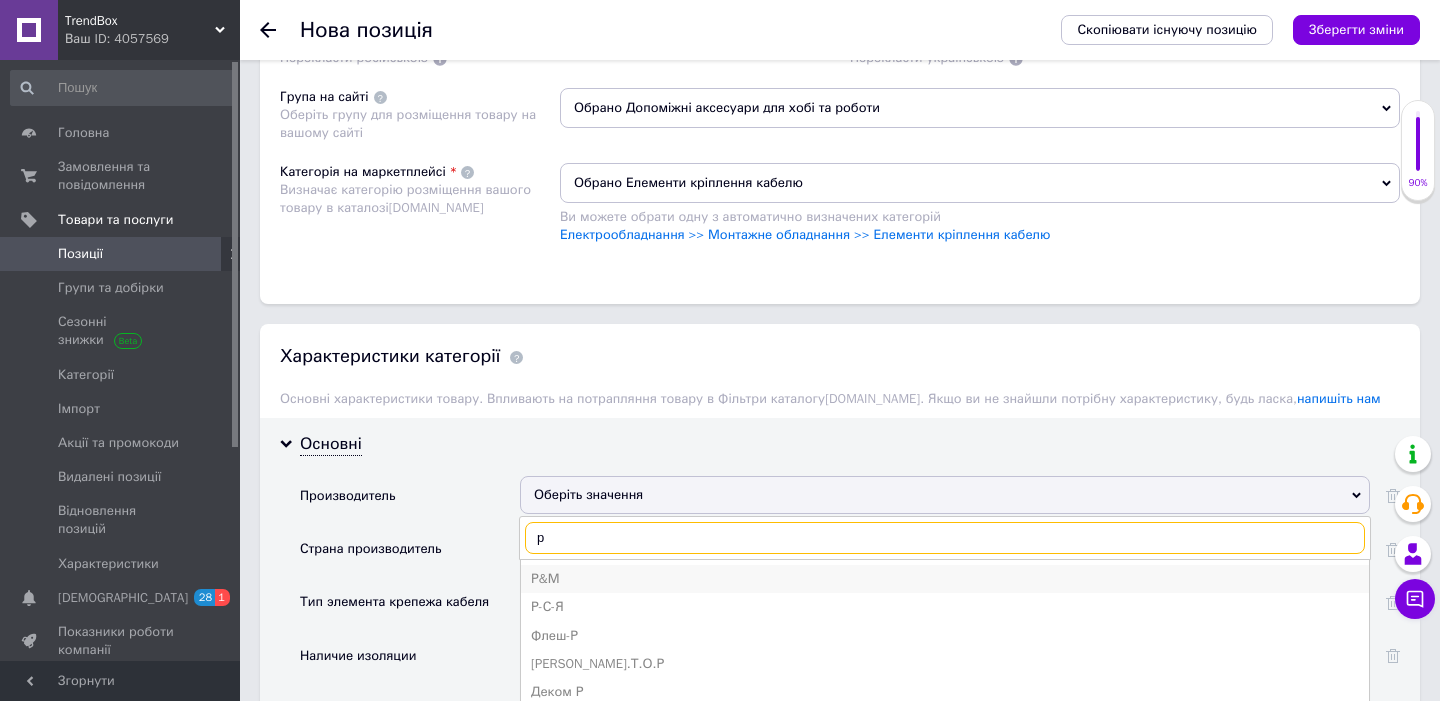 type on "р" 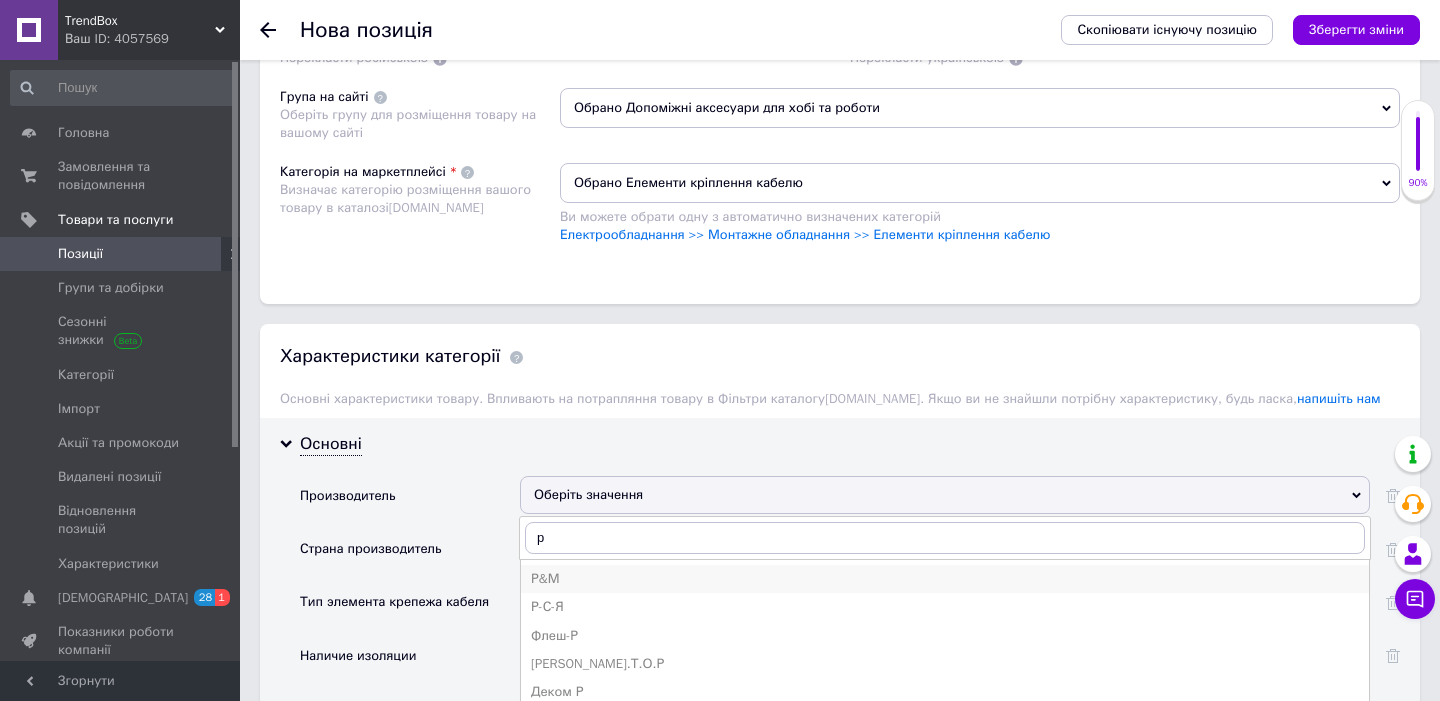 click on "Р&М" at bounding box center [945, 579] 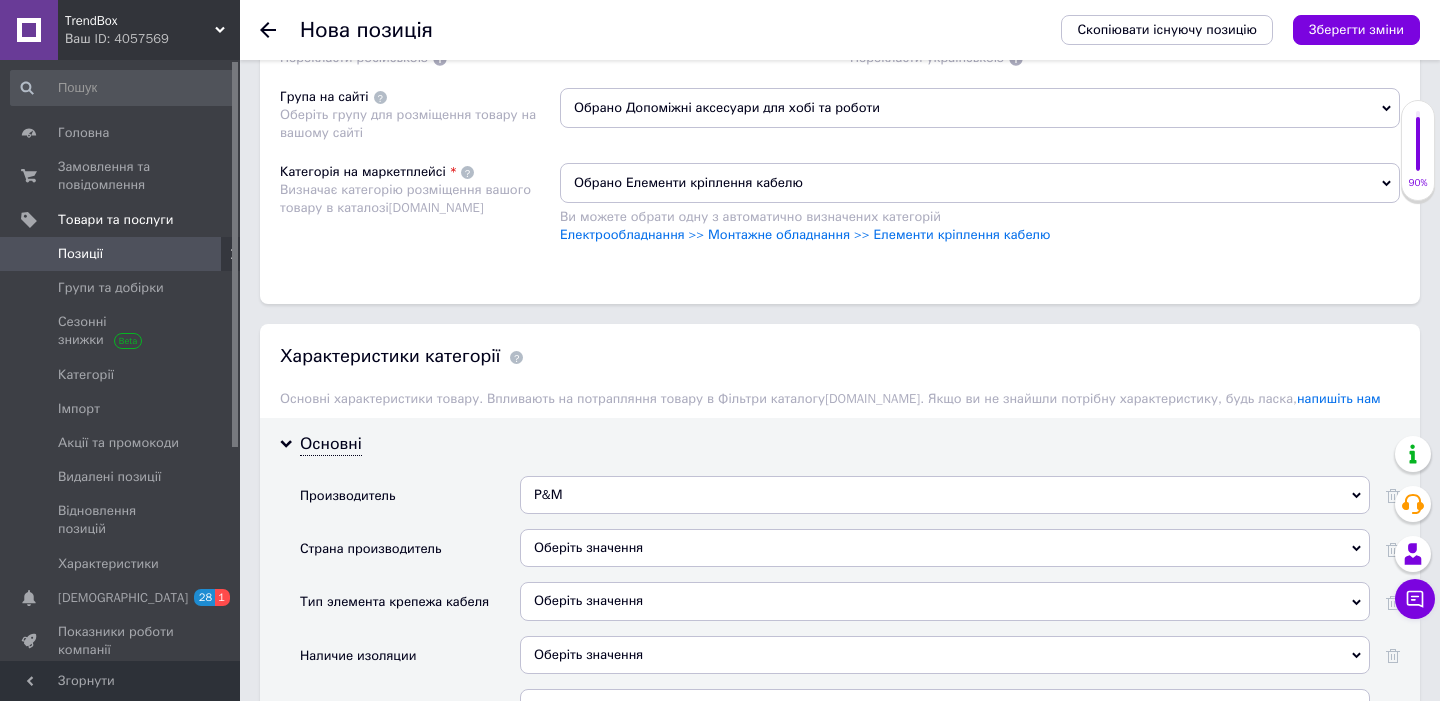 click on "Оберіть значення" at bounding box center (945, 548) 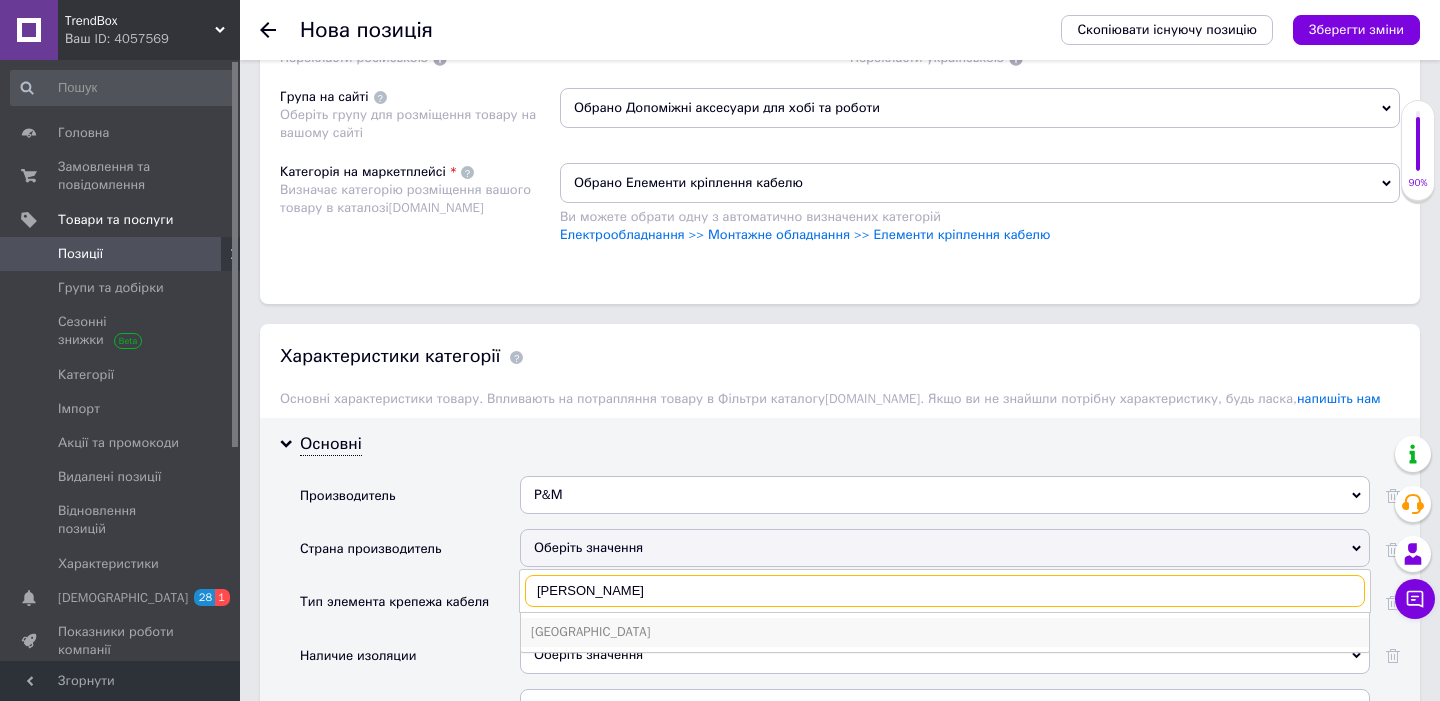 type on "[PERSON_NAME]" 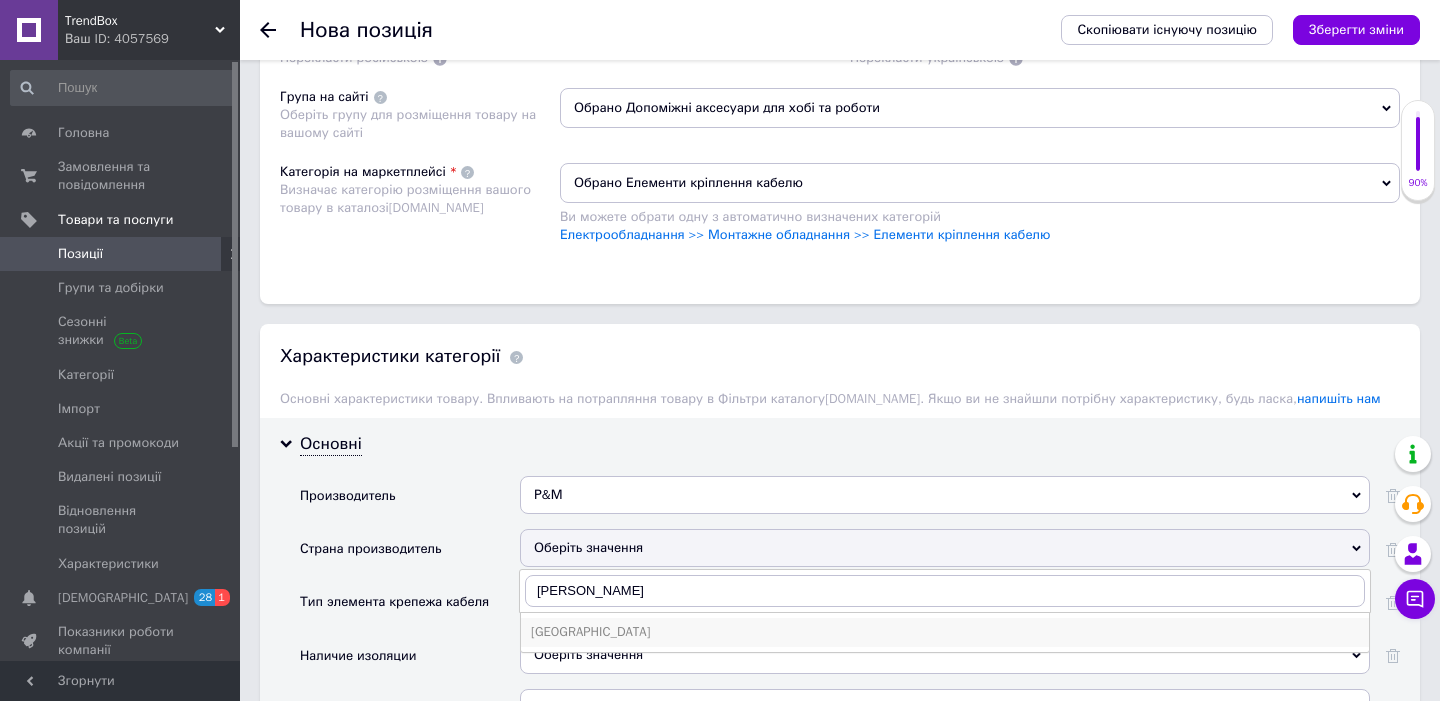click on "[GEOGRAPHIC_DATA]" at bounding box center [945, 632] 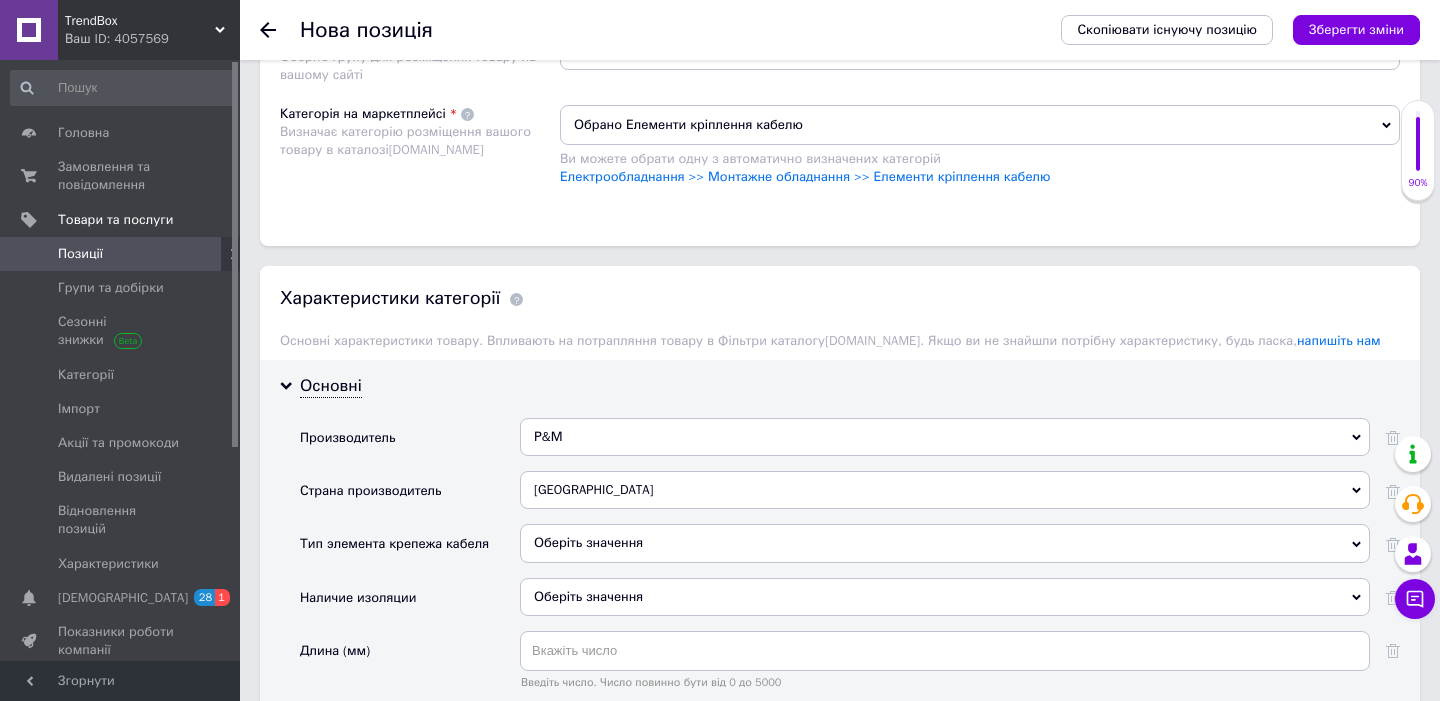 scroll, scrollTop: 1668, scrollLeft: 0, axis: vertical 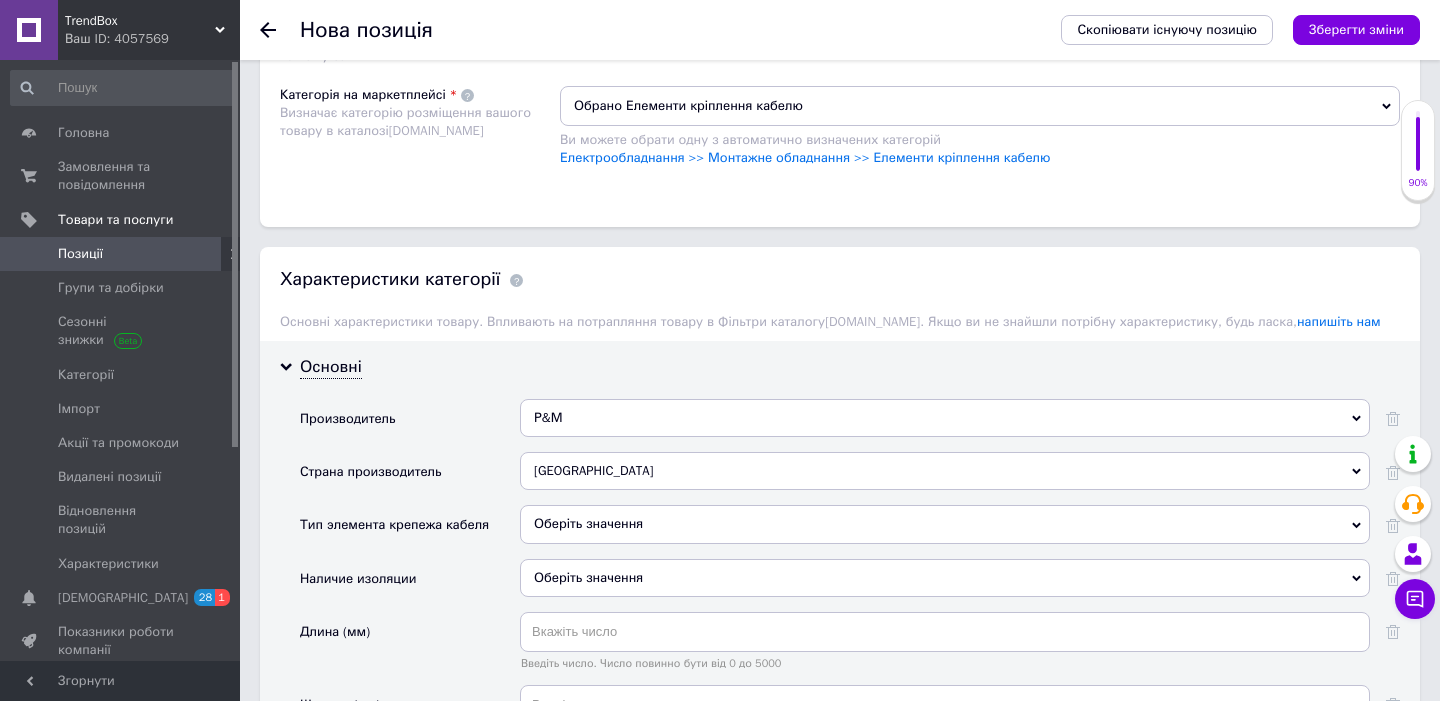 click on "Оберіть значення" at bounding box center [945, 524] 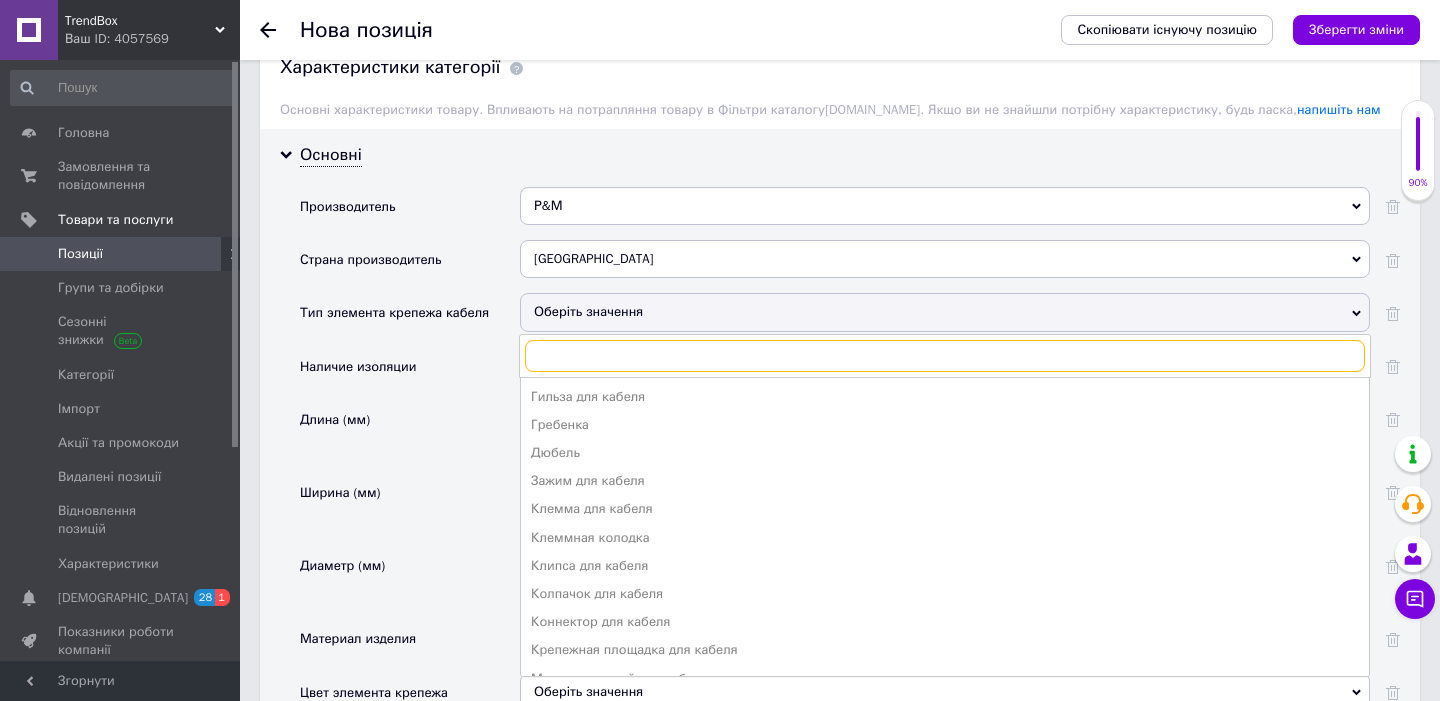 scroll, scrollTop: 1887, scrollLeft: 0, axis: vertical 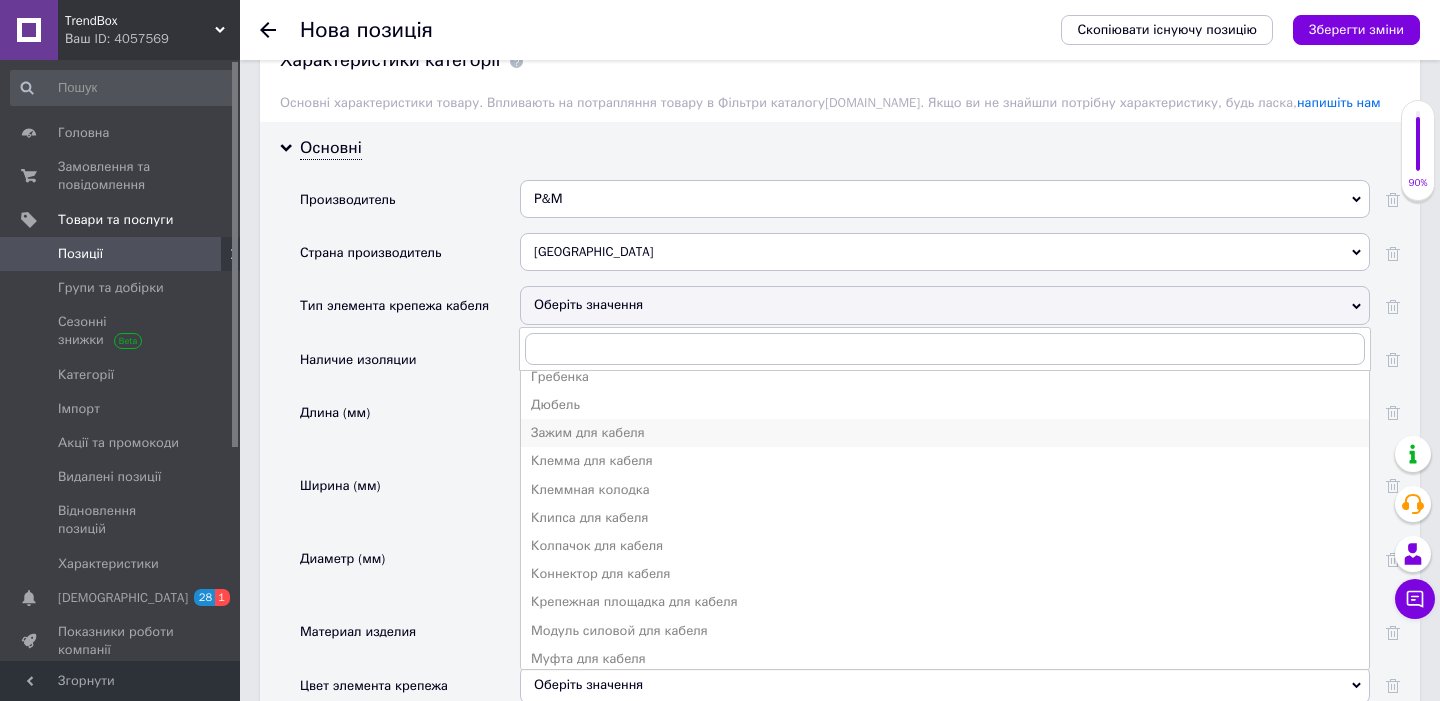 click on "Зажим для кабеля" at bounding box center [945, 433] 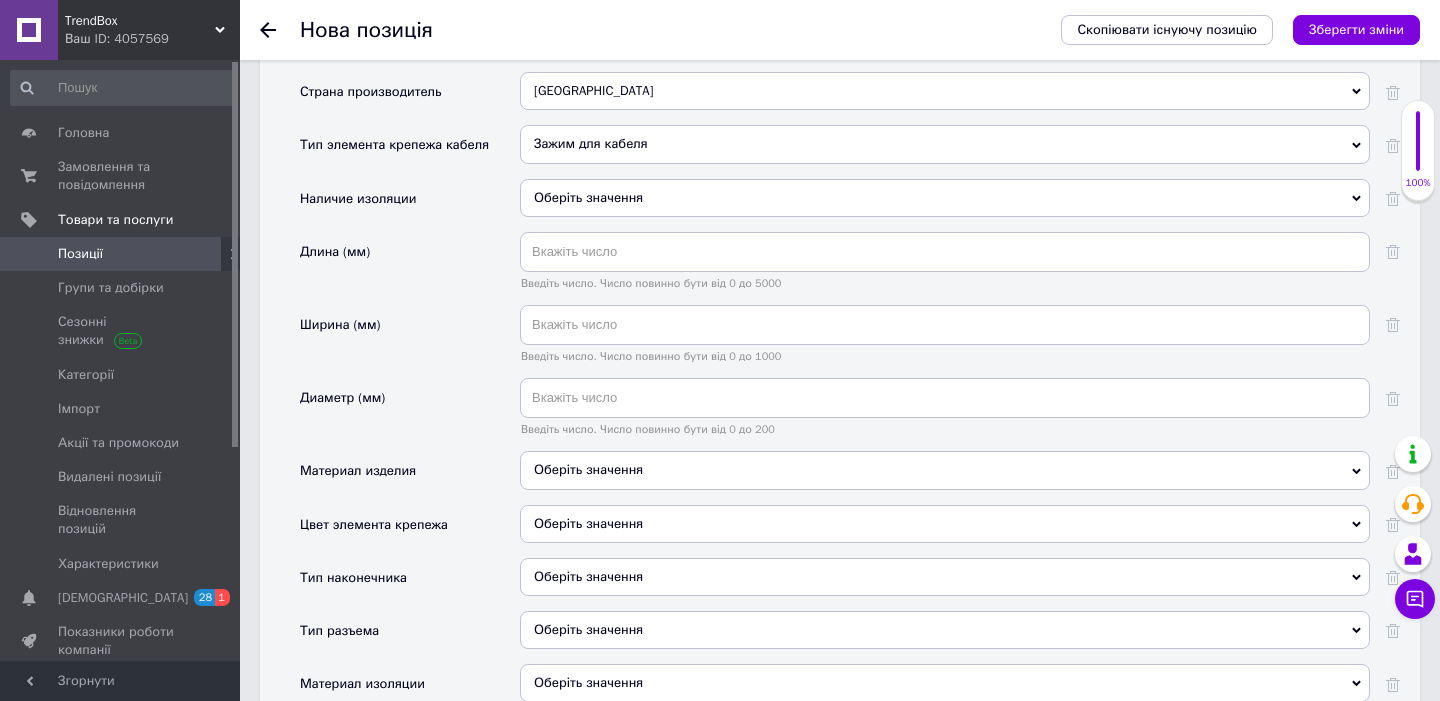 scroll, scrollTop: 2053, scrollLeft: 0, axis: vertical 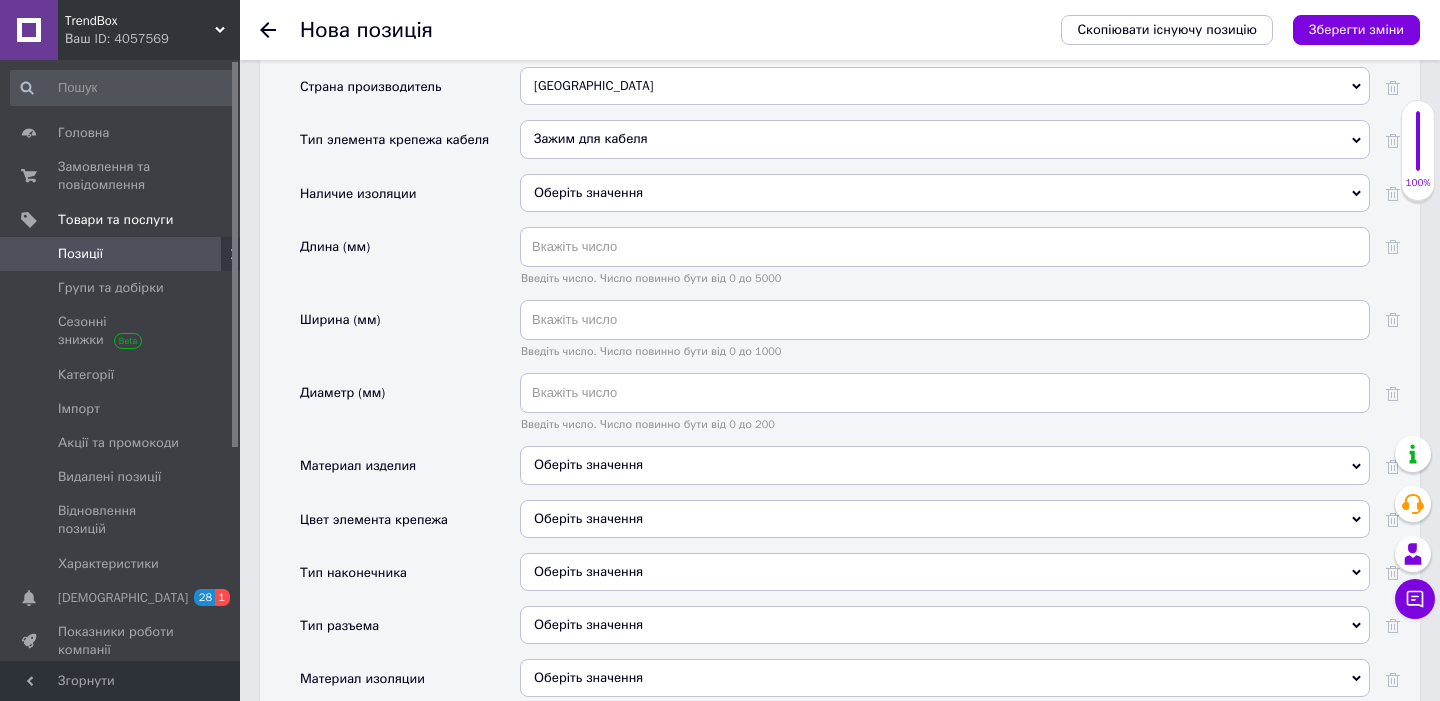 click on "Оберіть значення" at bounding box center [945, 465] 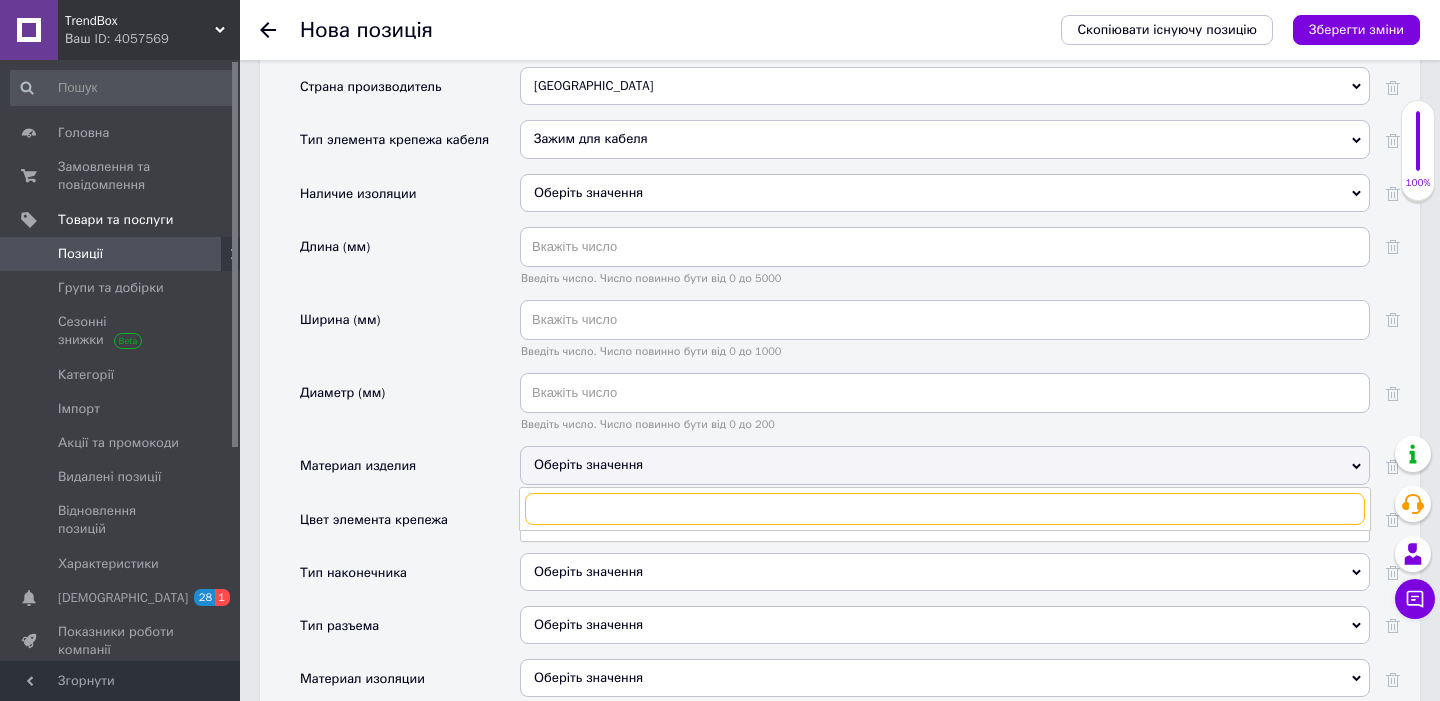 type on "п" 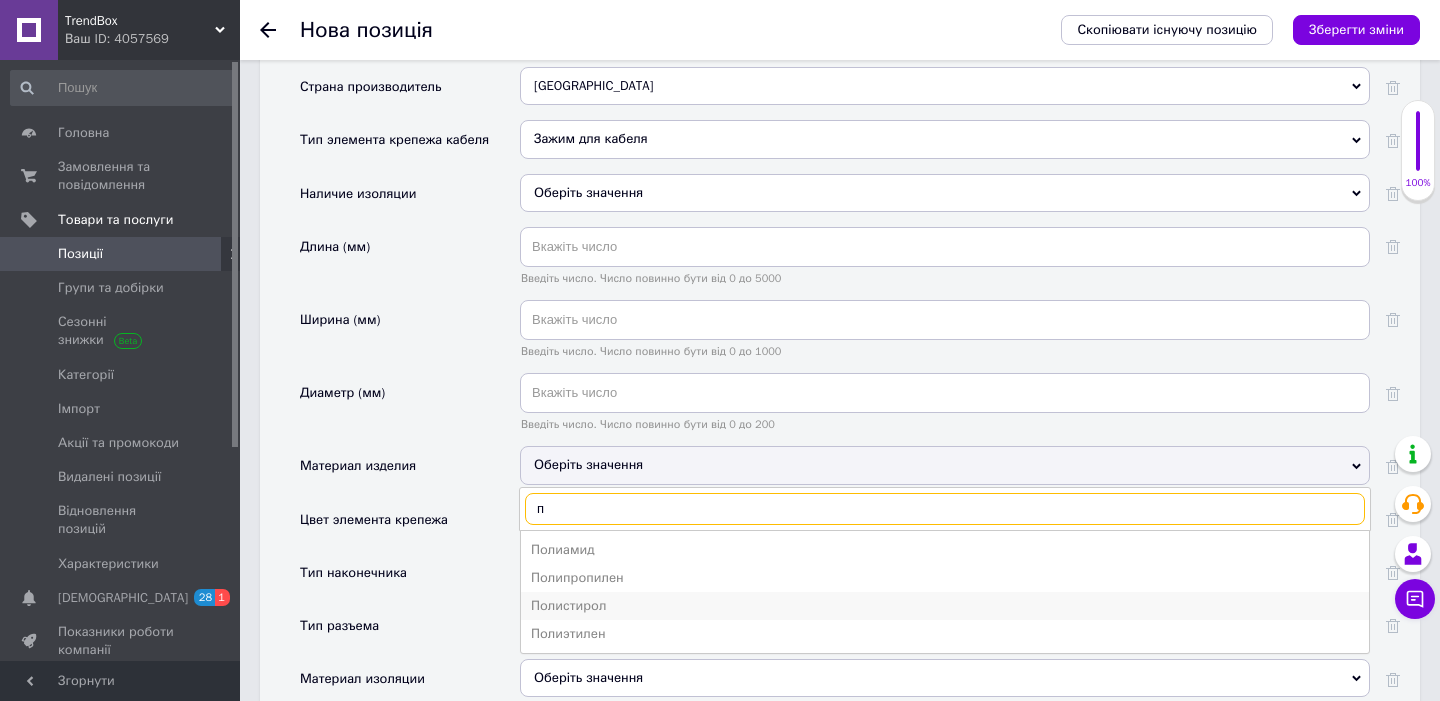 type 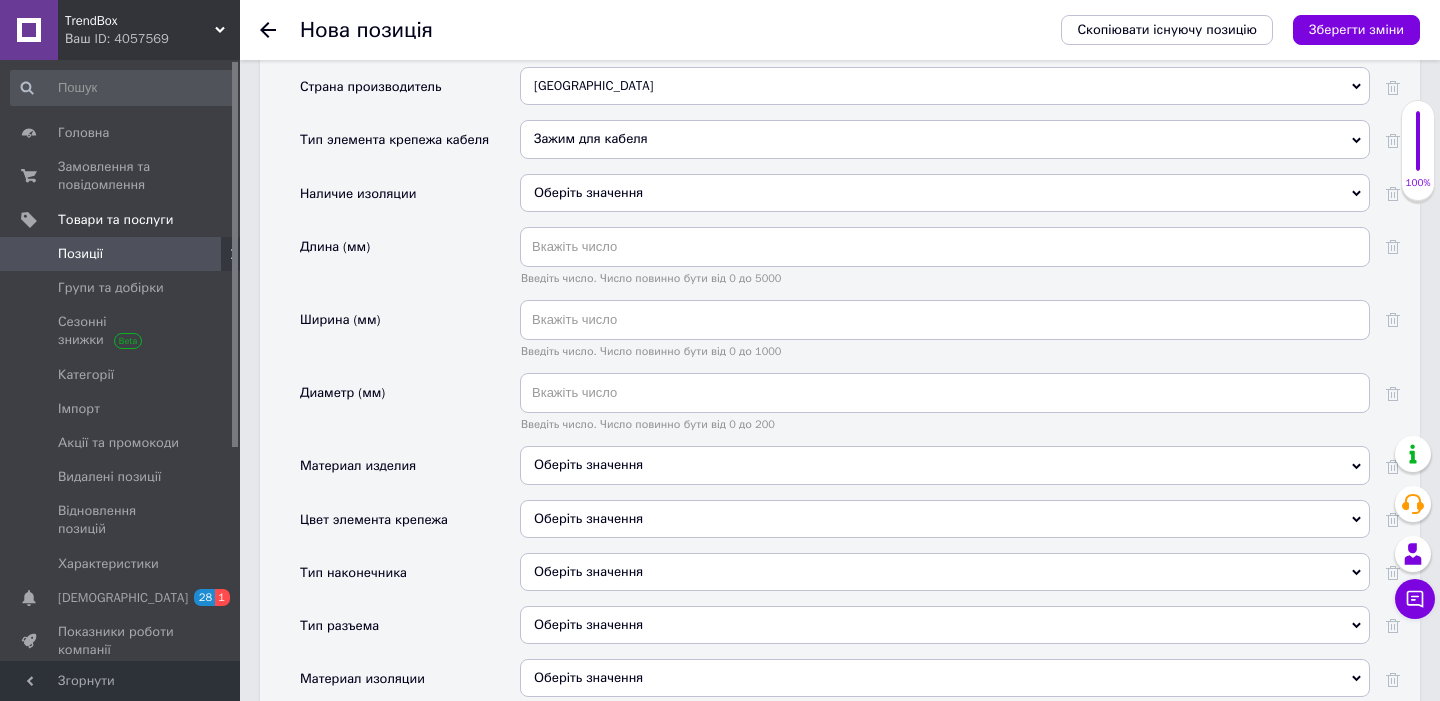 click on "Тип наконечника" at bounding box center [410, 579] 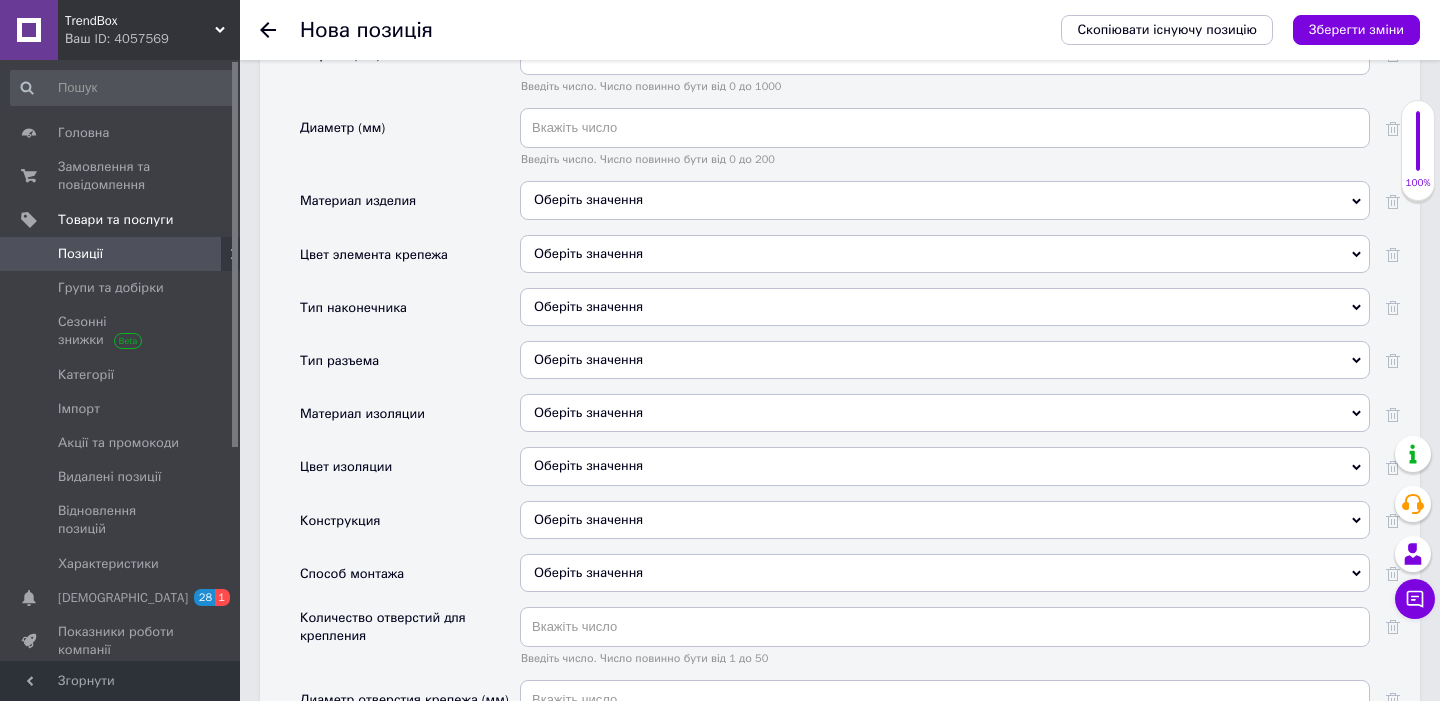scroll, scrollTop: 2323, scrollLeft: 0, axis: vertical 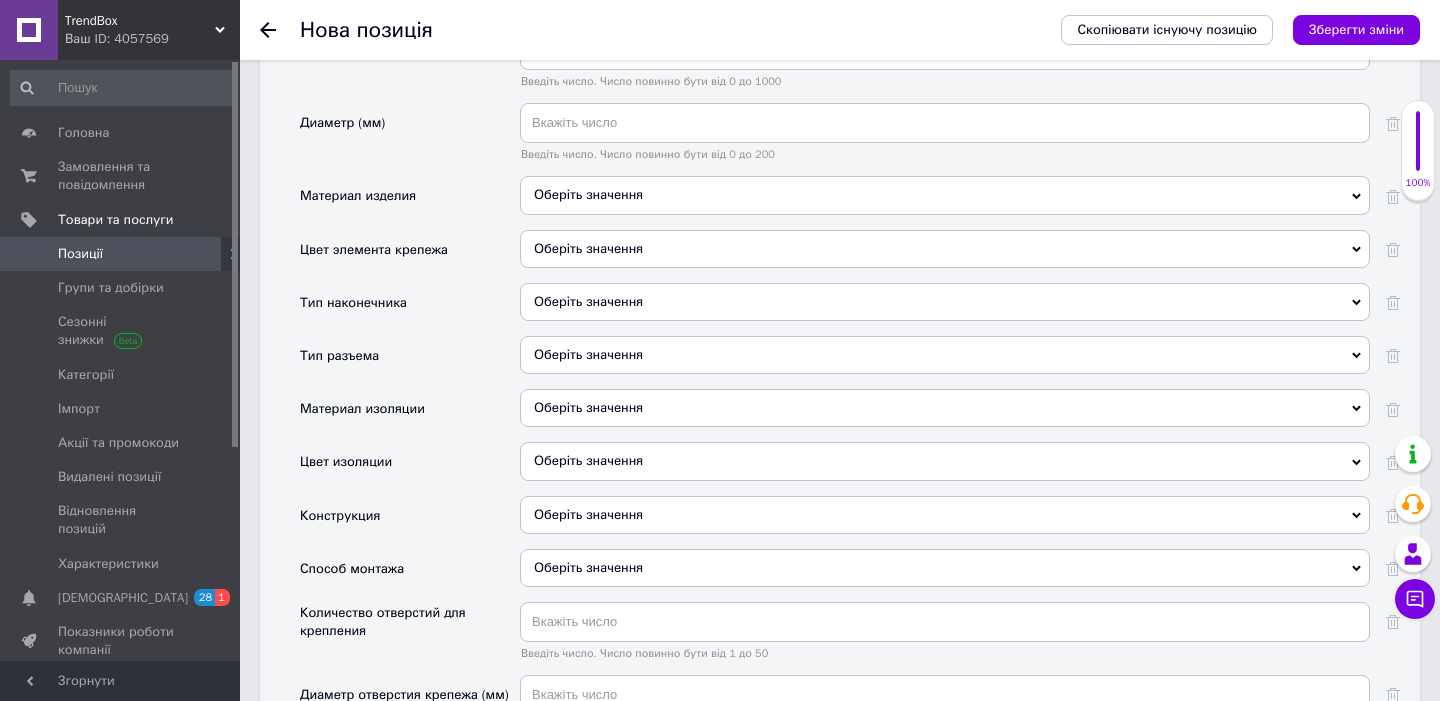 click on "Оберіть значення" at bounding box center (945, 515) 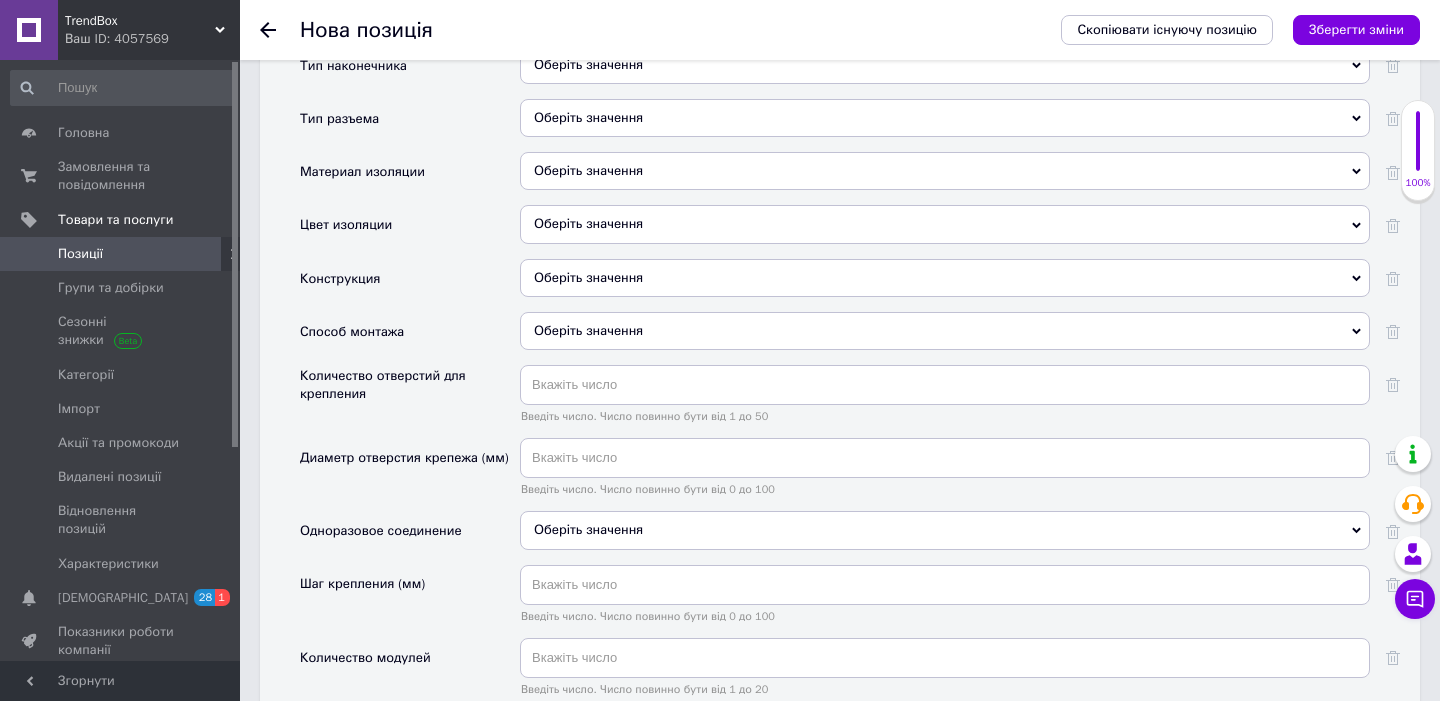 scroll, scrollTop: 2570, scrollLeft: 0, axis: vertical 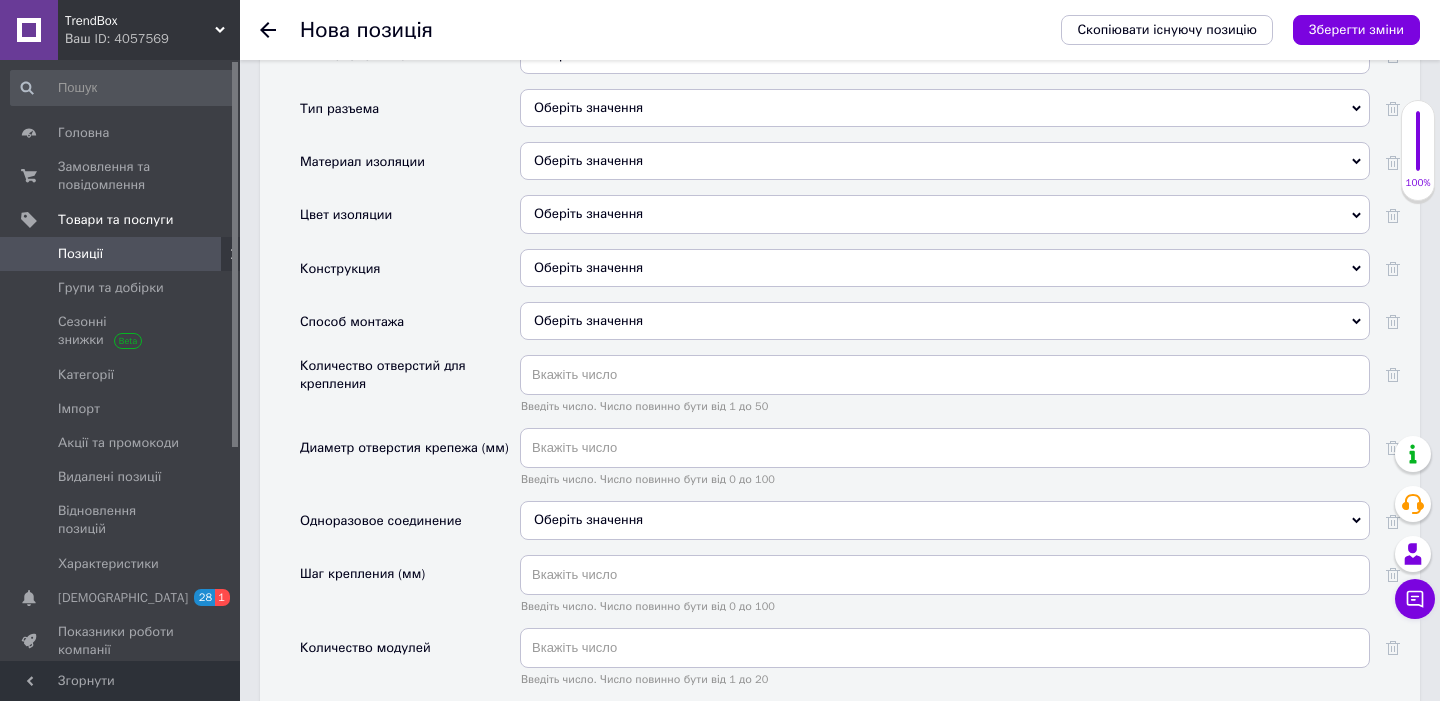 click on "Оберіть значення" at bounding box center [588, 519] 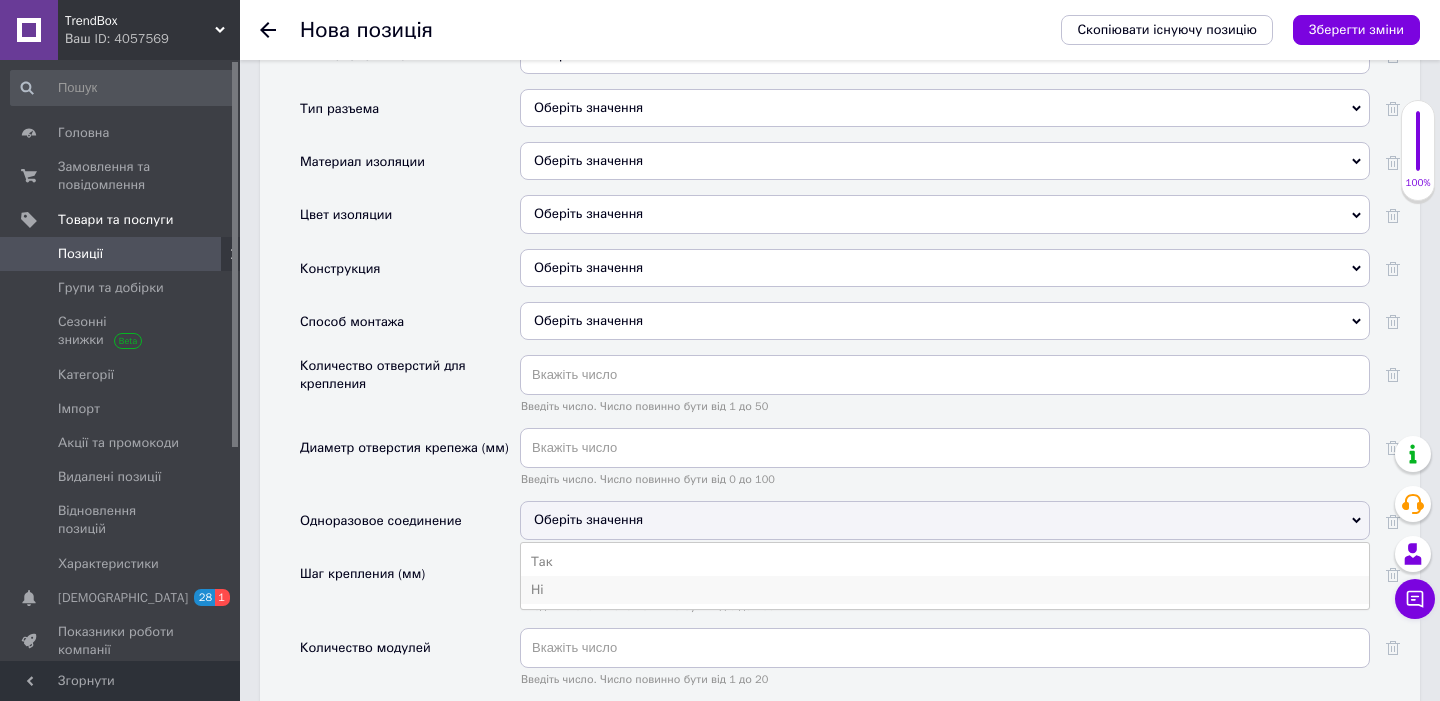 click on "Ні" at bounding box center (945, 590) 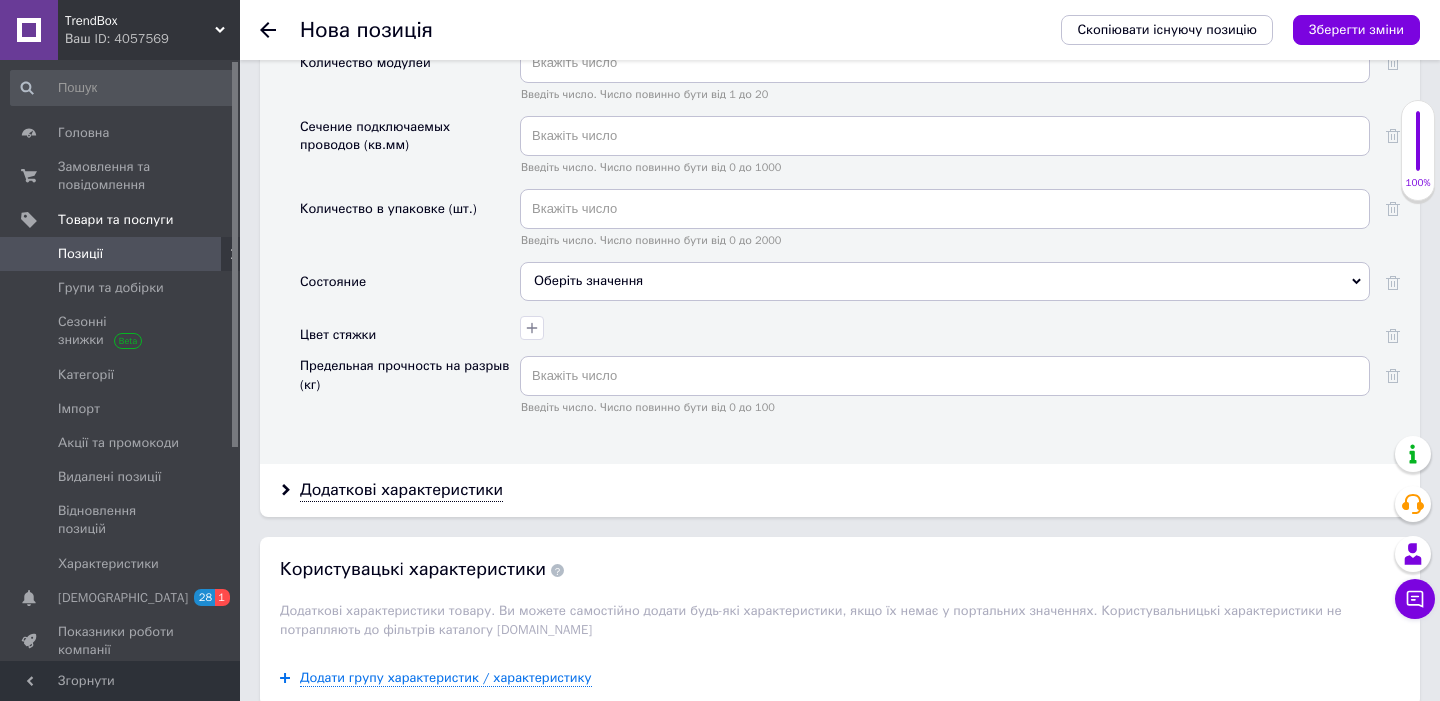 scroll, scrollTop: 3159, scrollLeft: 0, axis: vertical 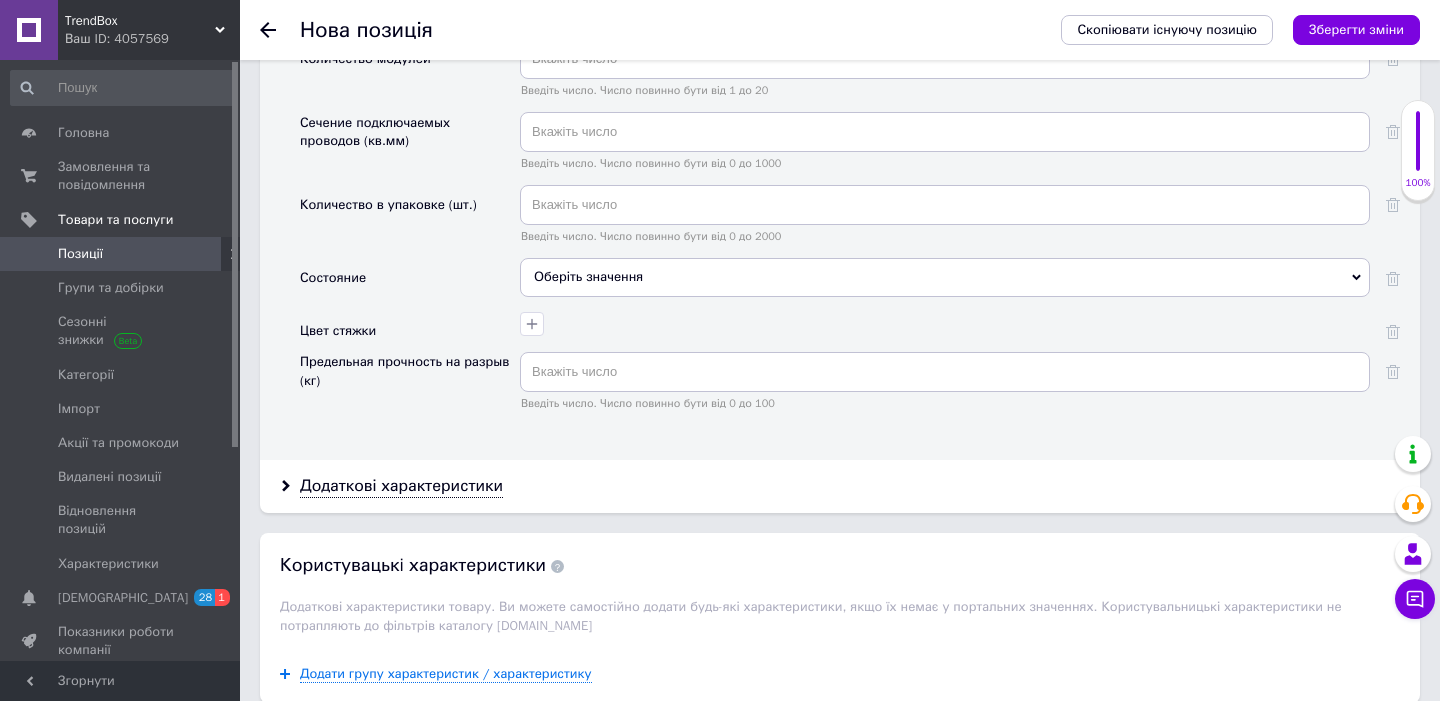 click on "Оберіть значення" at bounding box center [945, 277] 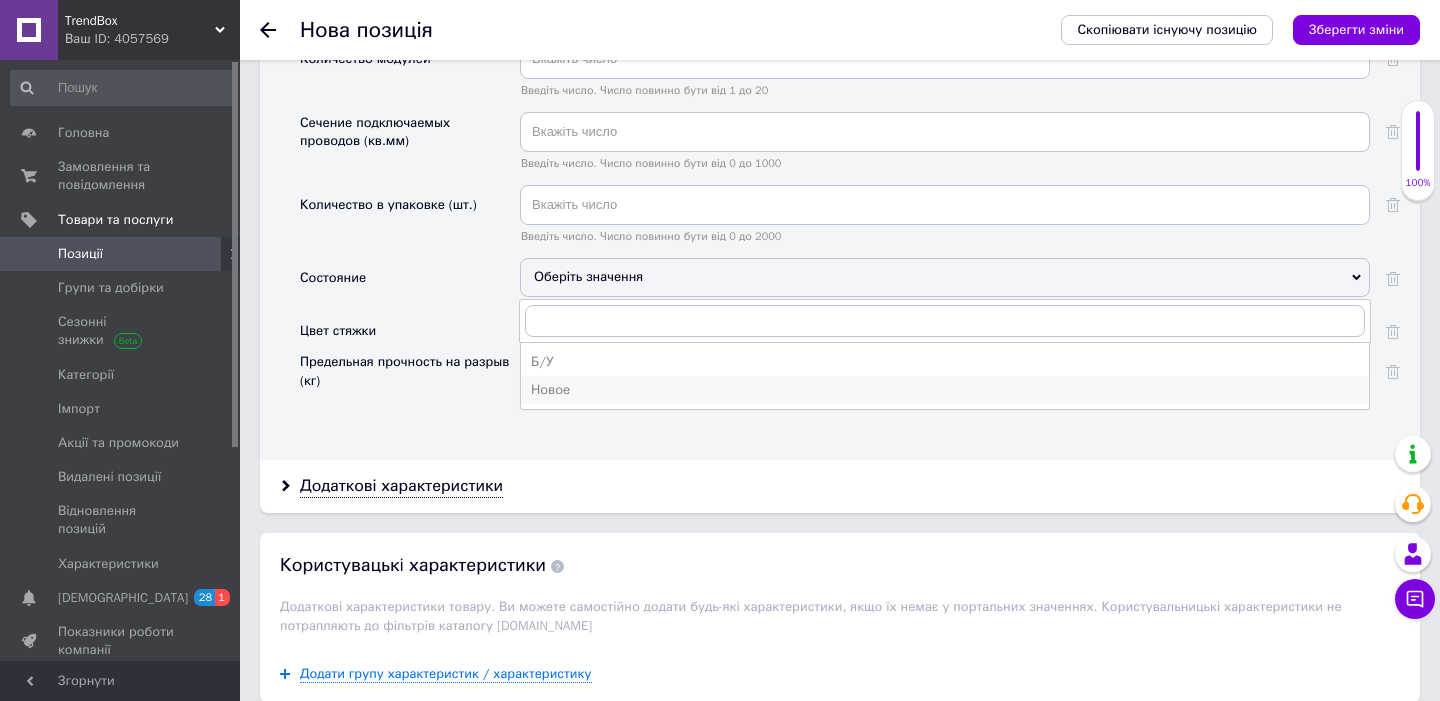 click on "Новое" at bounding box center (945, 390) 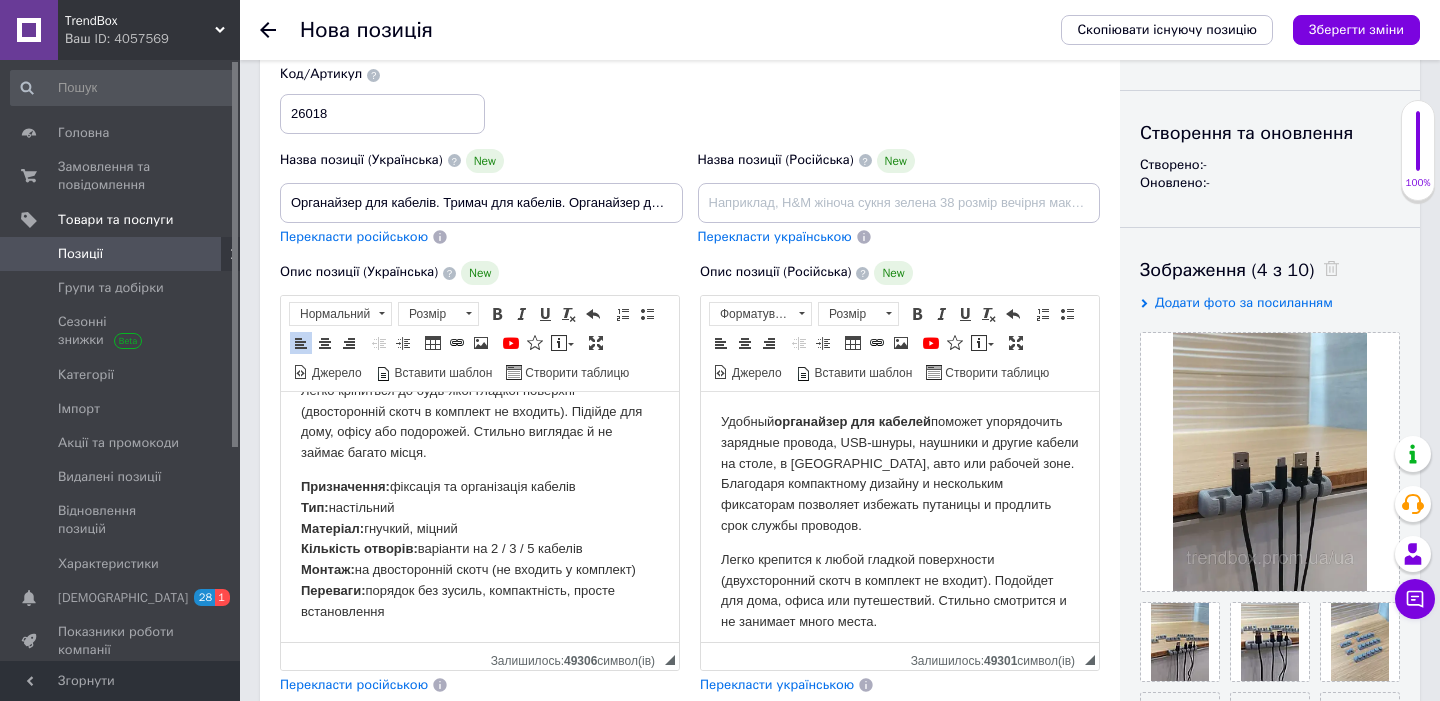 scroll, scrollTop: 0, scrollLeft: 0, axis: both 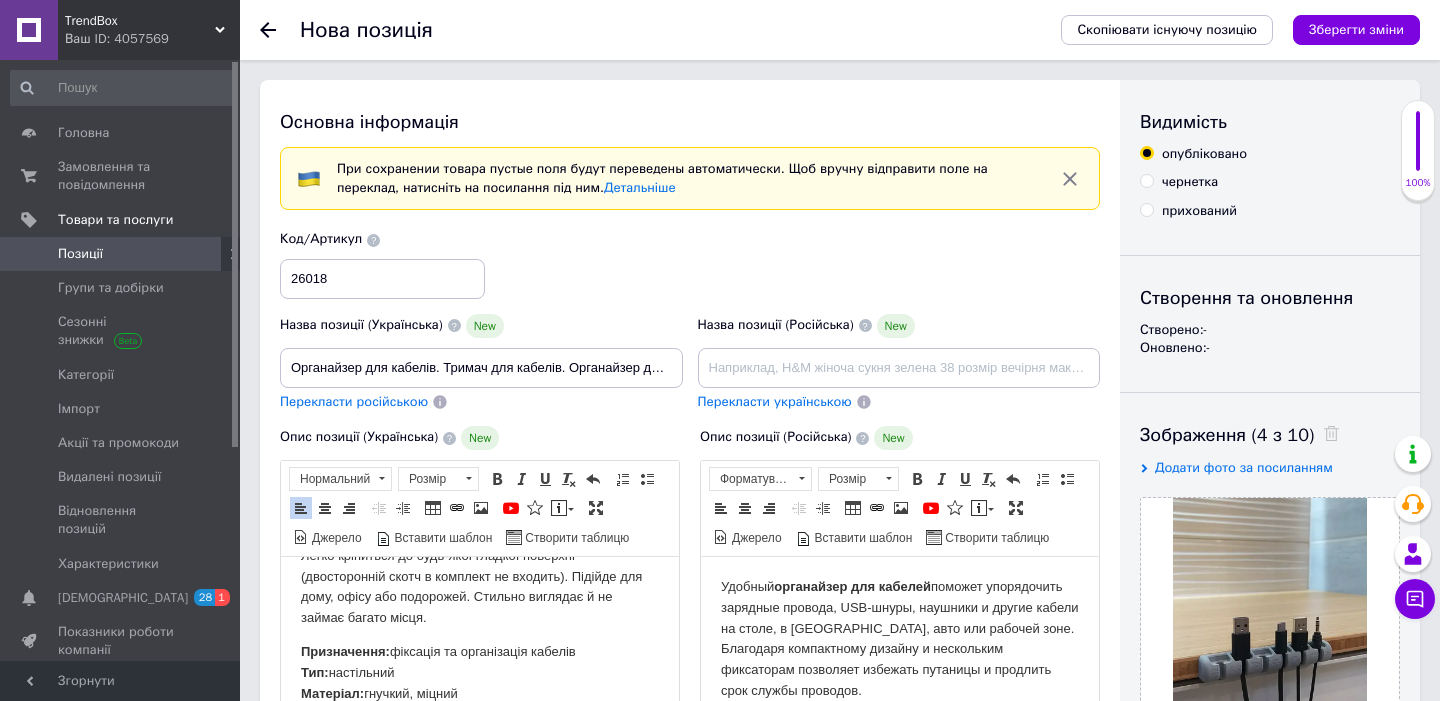 click on "Перекласти російською" at bounding box center (354, 401) 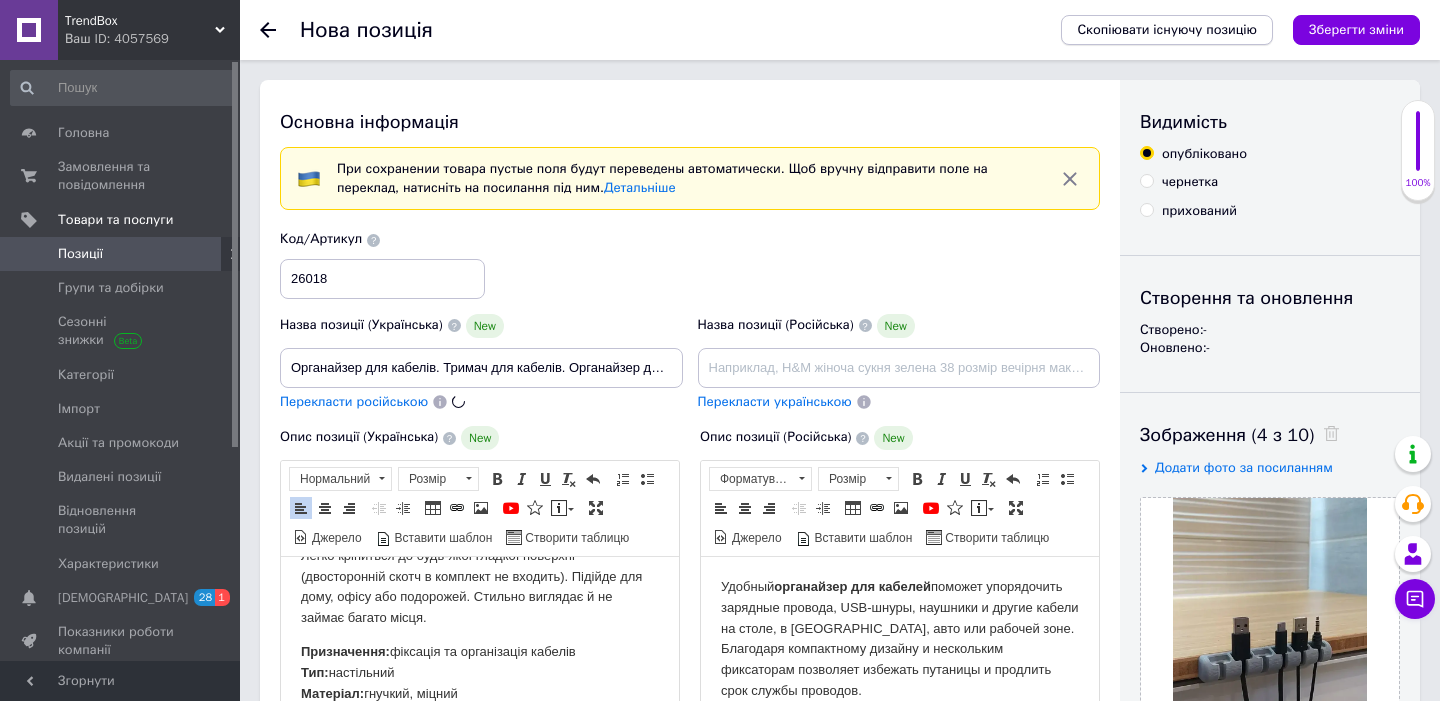 type on "Органайзер для кабелей. Держатель для кабелей. Органайзер для проводов настольный" 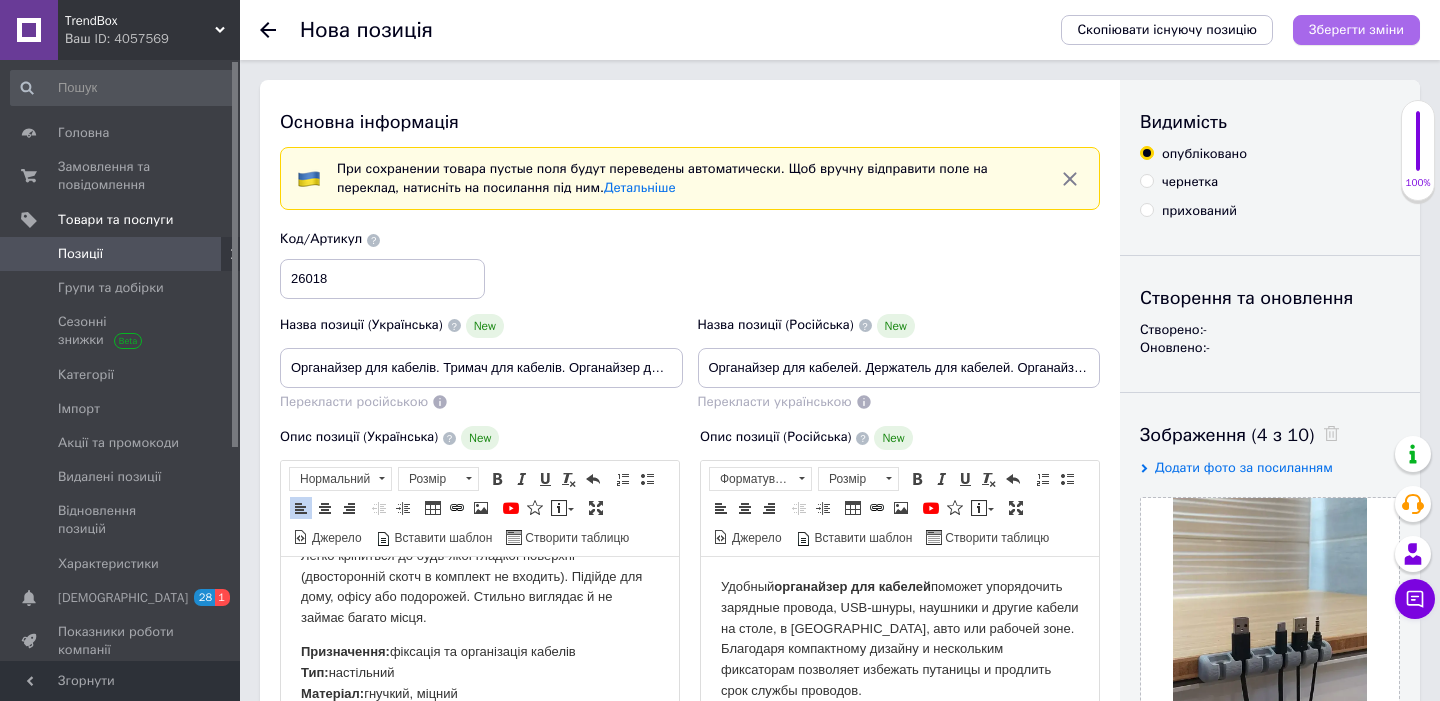 click on "Зберегти зміни" at bounding box center [1356, 29] 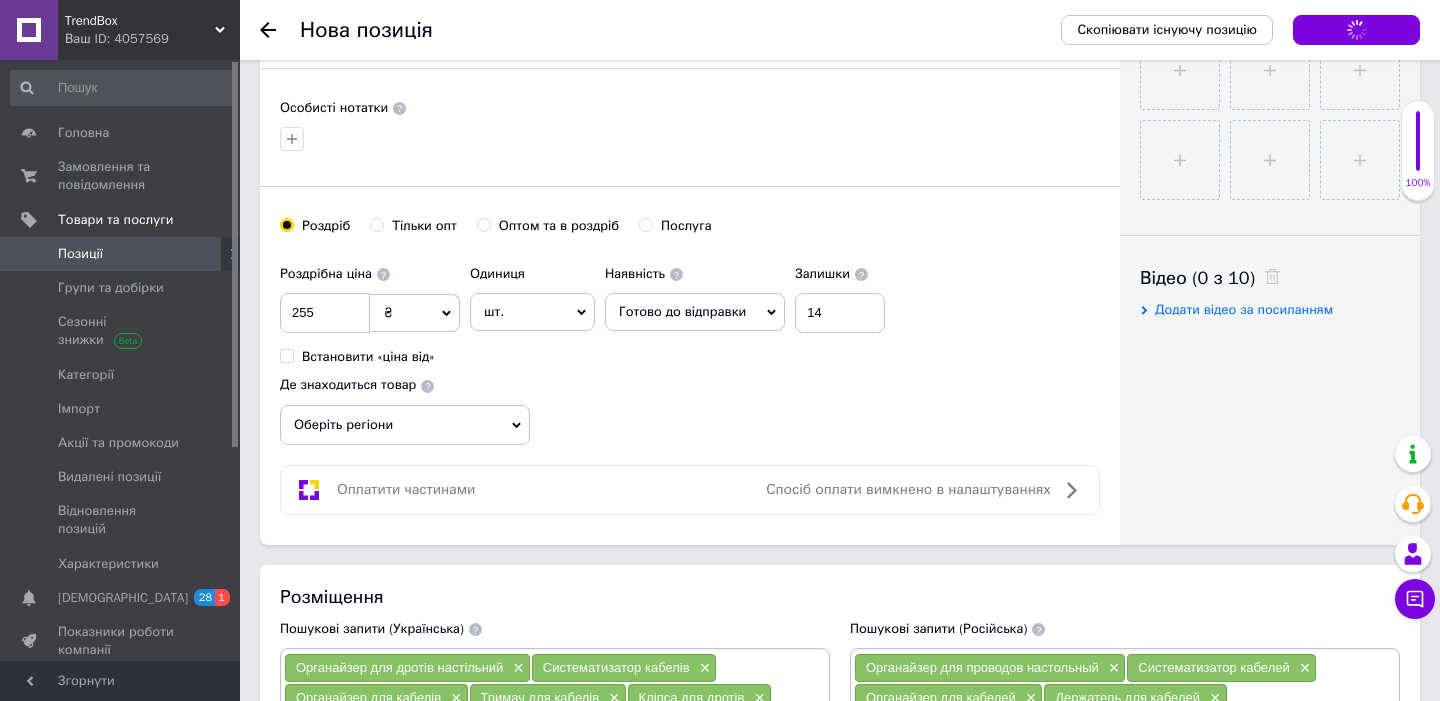 scroll, scrollTop: 0, scrollLeft: 0, axis: both 